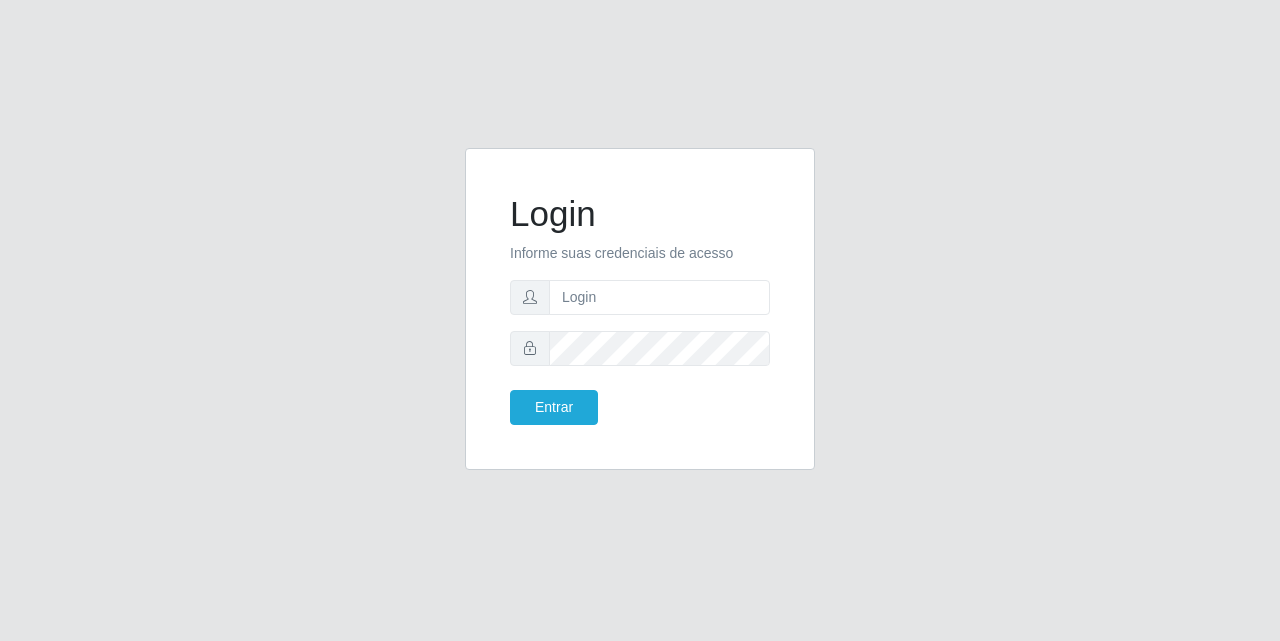 scroll, scrollTop: 0, scrollLeft: 0, axis: both 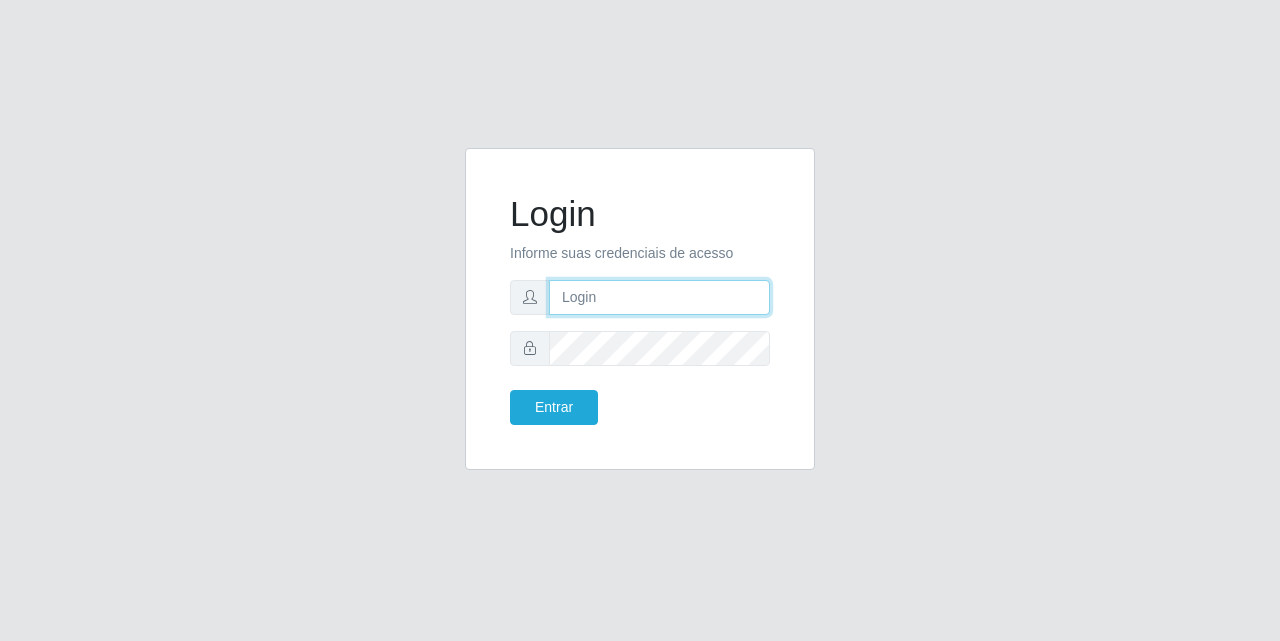 click at bounding box center (659, 297) 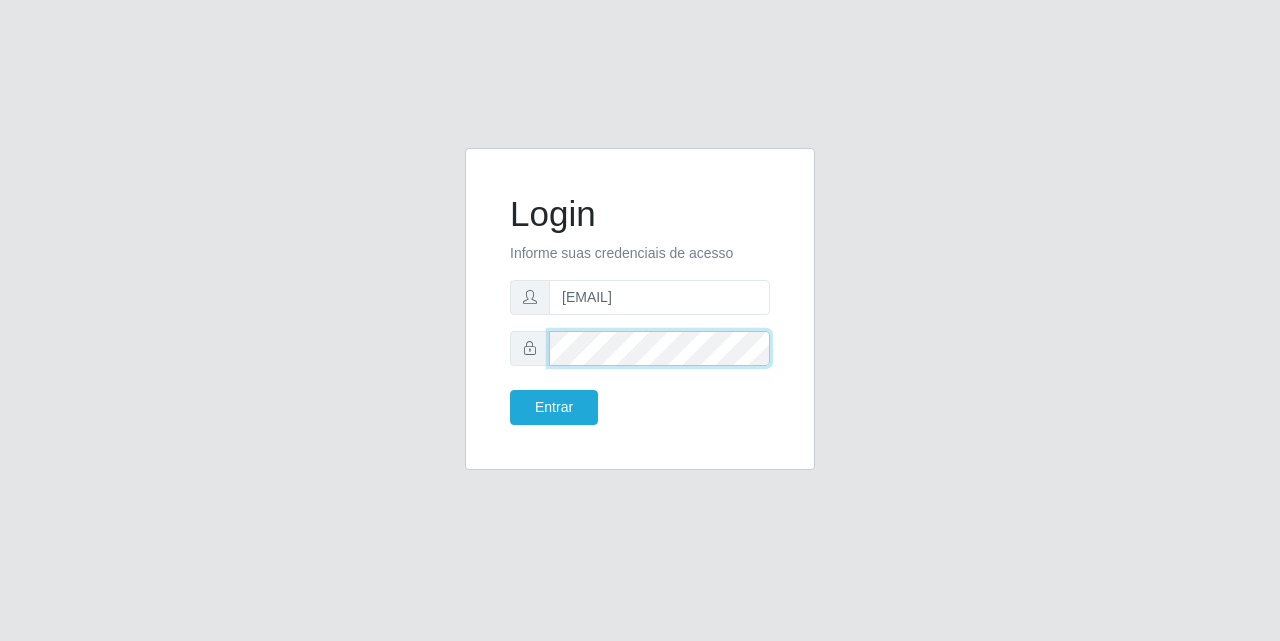 click on "Entrar" at bounding box center (554, 407) 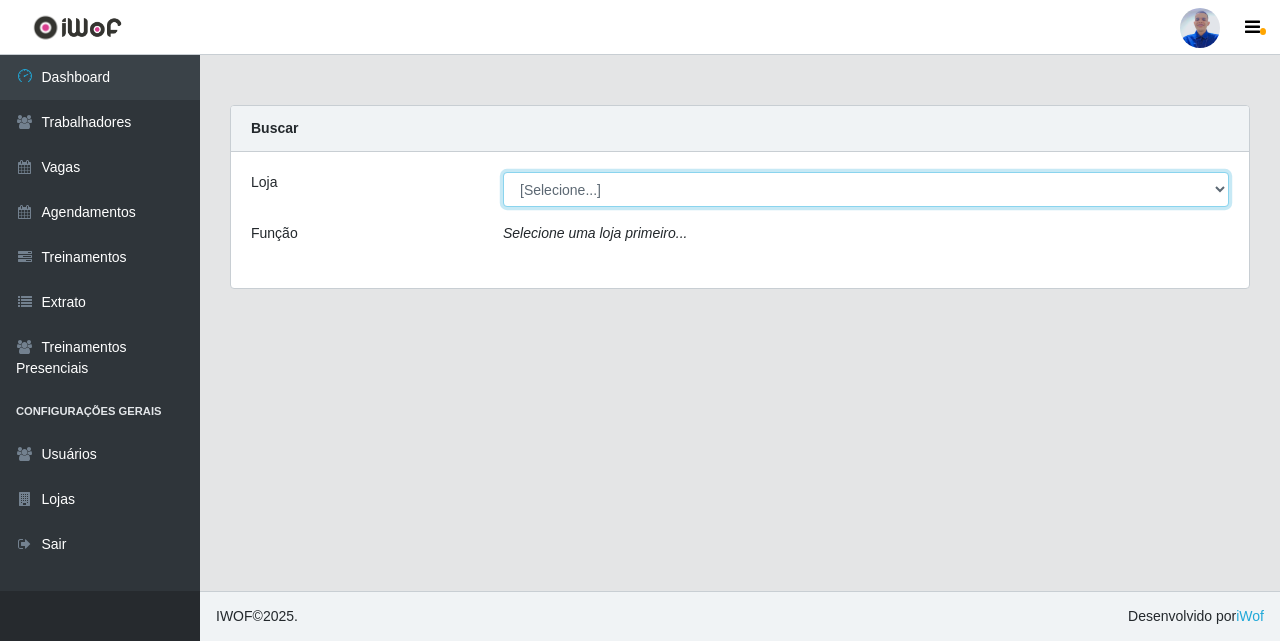 click on "[Selecione...] Supermercado São Sebastião - Unidade Camalaú" at bounding box center (866, 189) 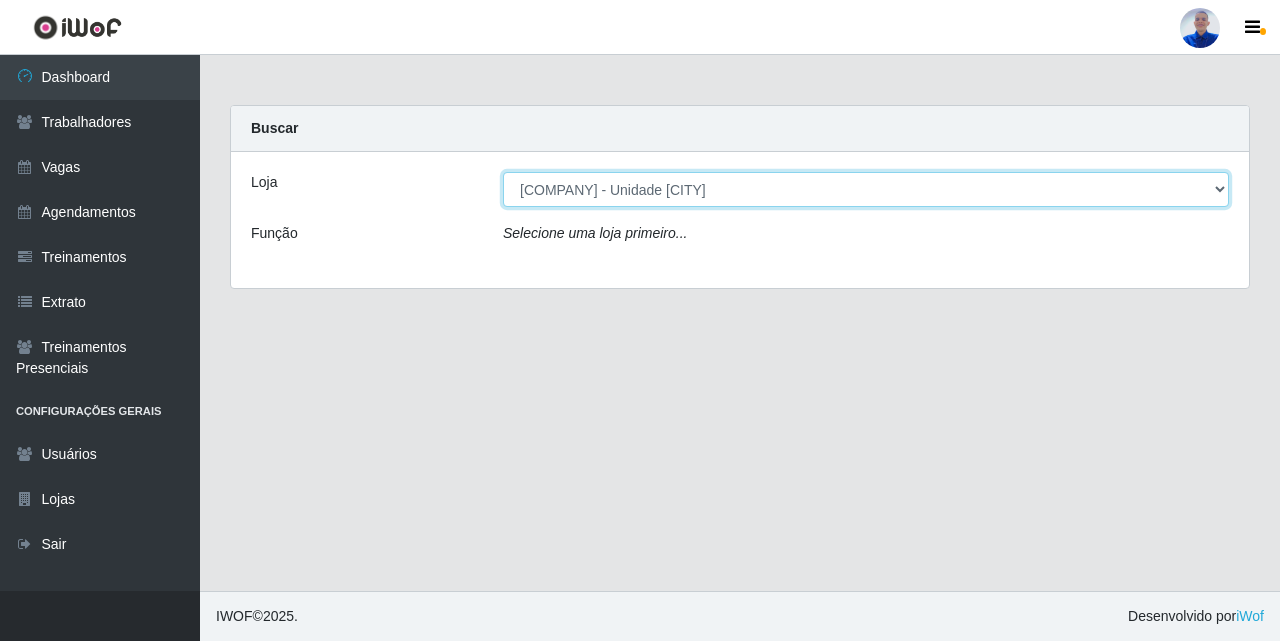 click on "[Selecione...] Supermercado São Sebastião - Unidade Camalaú" at bounding box center (866, 189) 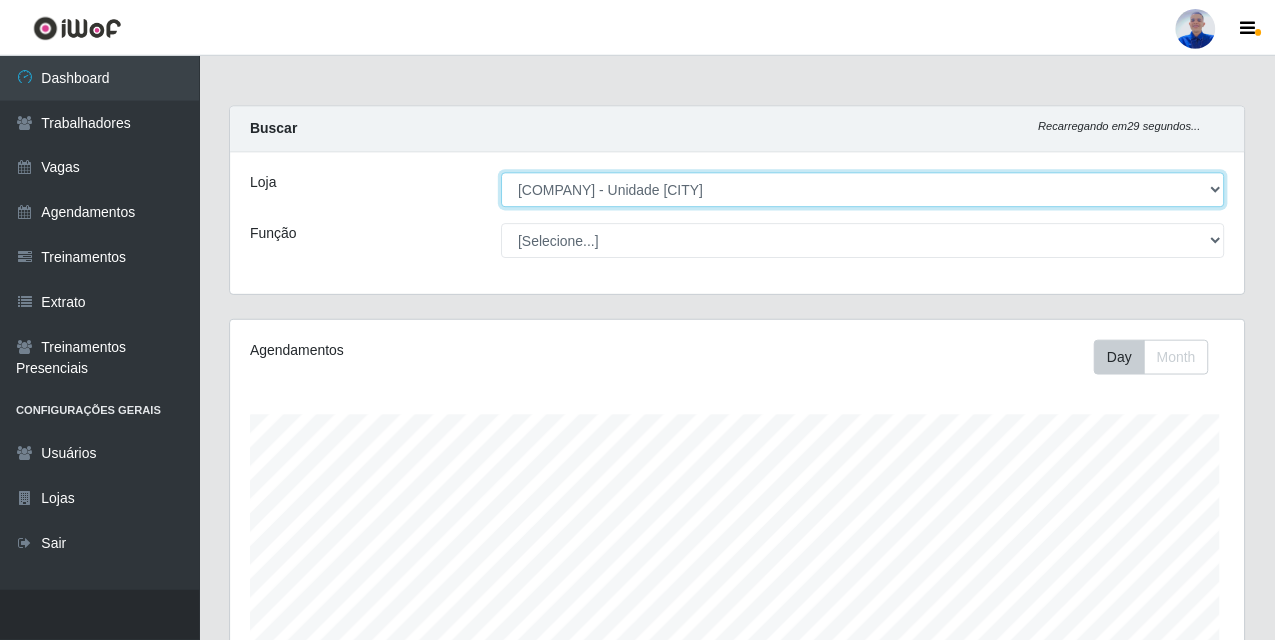 scroll, scrollTop: 300, scrollLeft: 0, axis: vertical 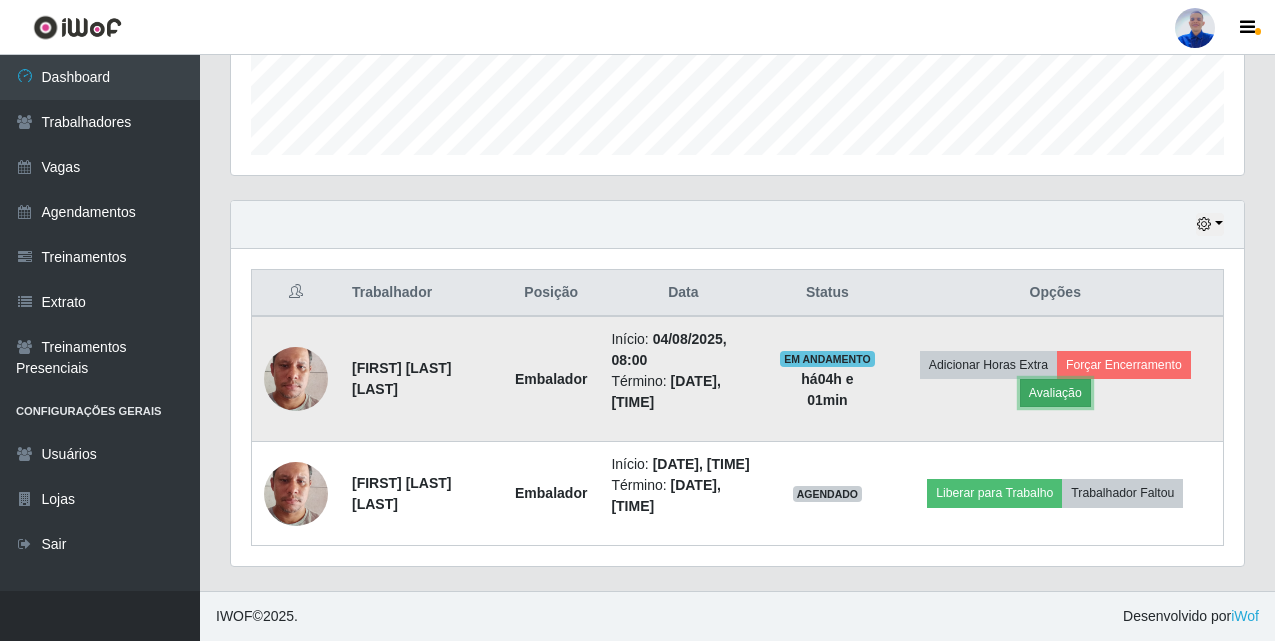 click on "Avaliação" at bounding box center [1055, 393] 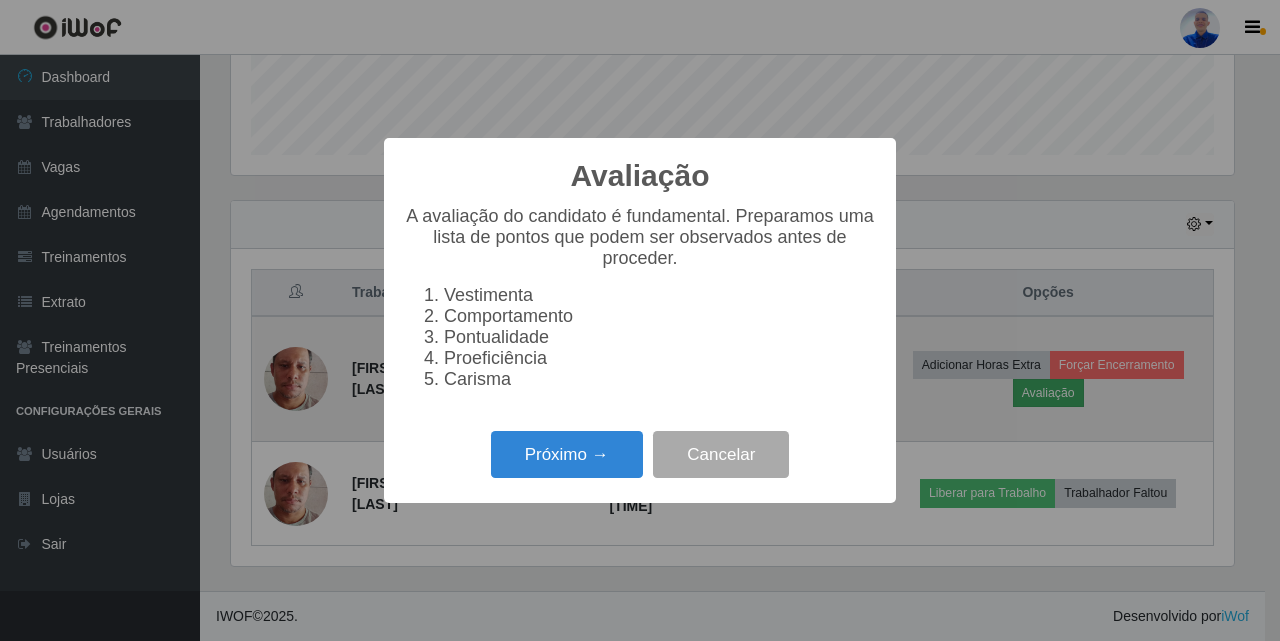 scroll, scrollTop: 999585, scrollLeft: 998997, axis: both 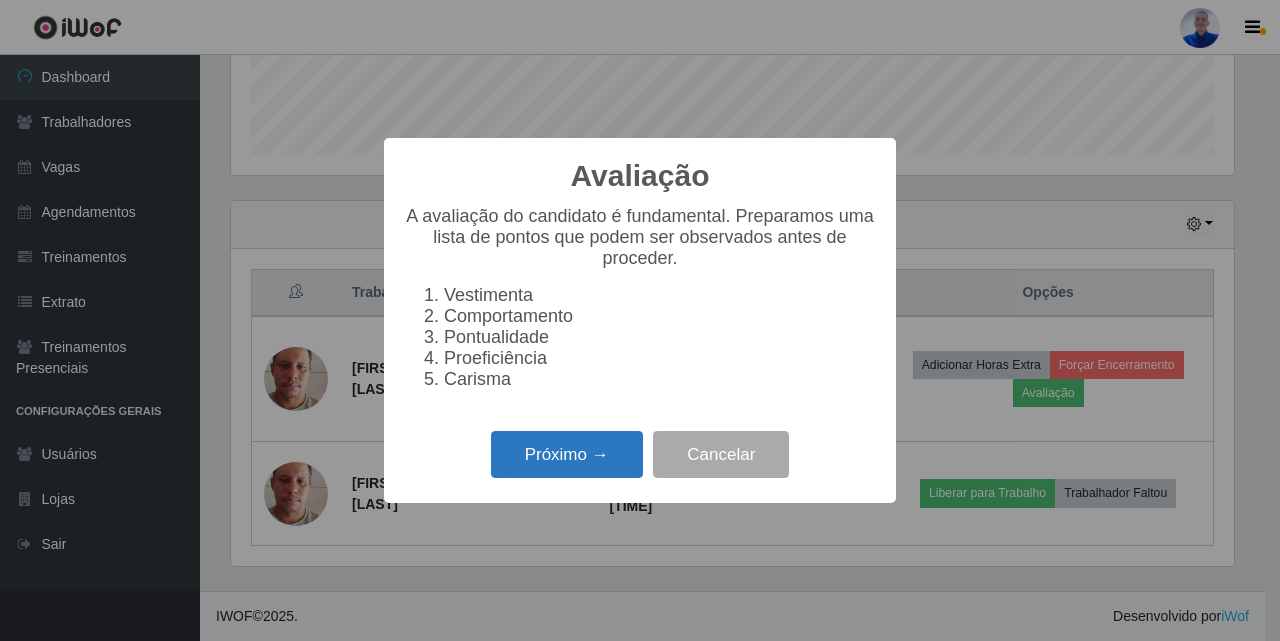 click on "Próximo →" at bounding box center [567, 454] 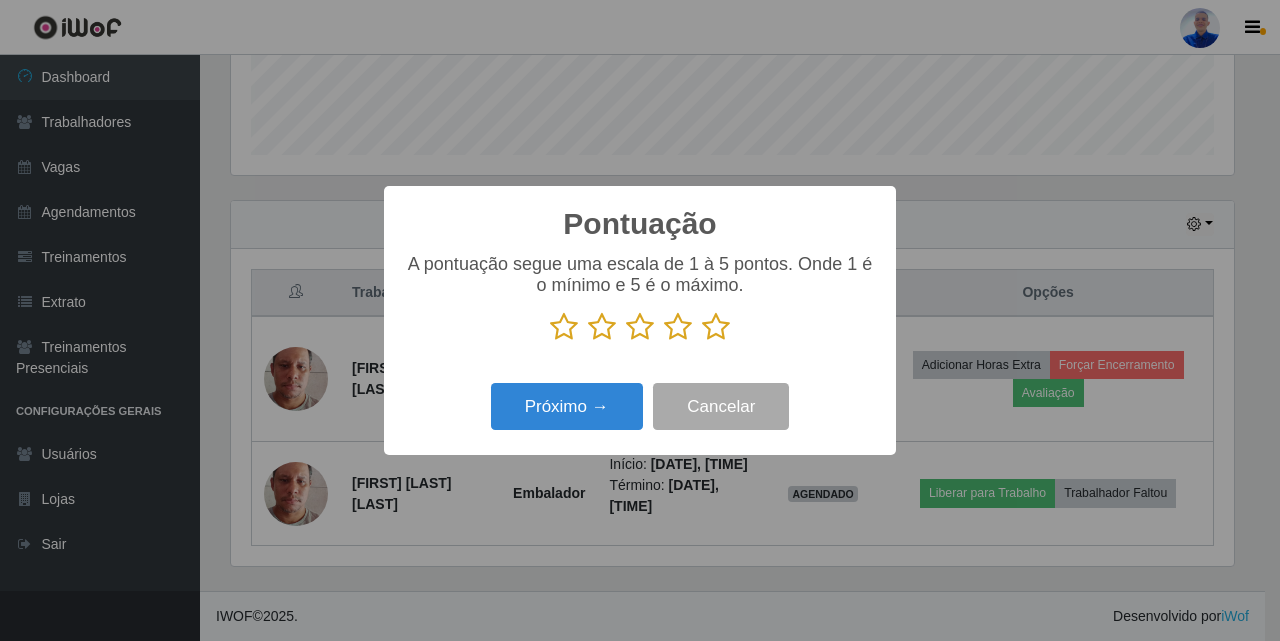 click at bounding box center [716, 327] 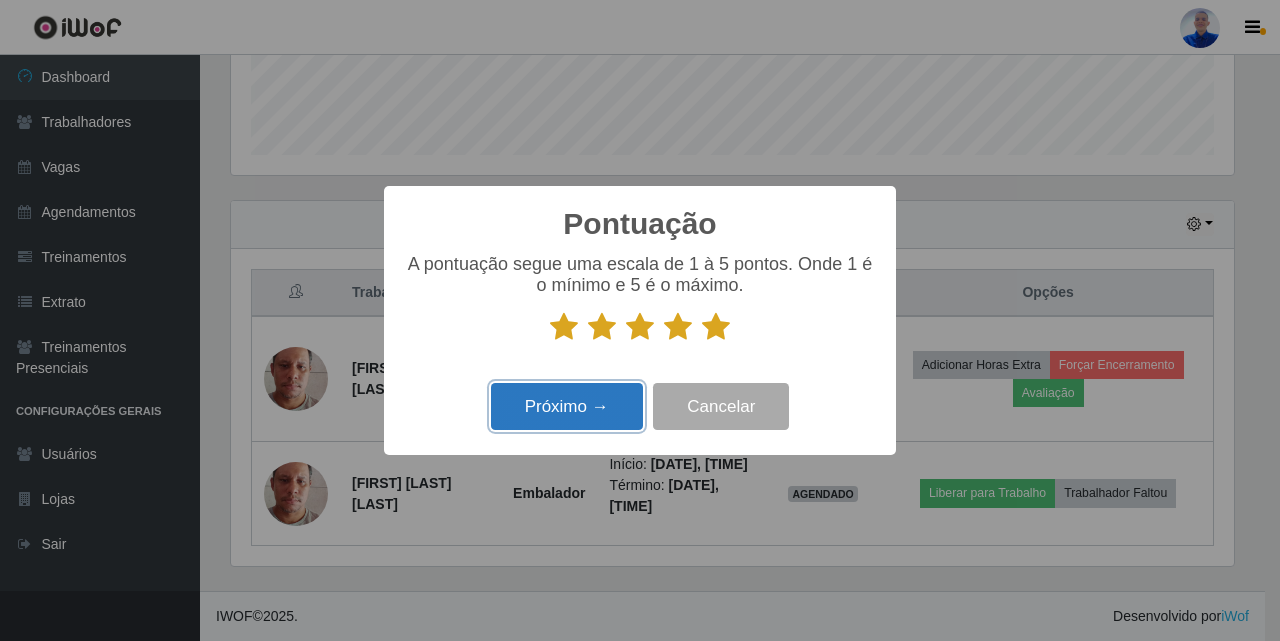 click on "Próximo →" at bounding box center (567, 406) 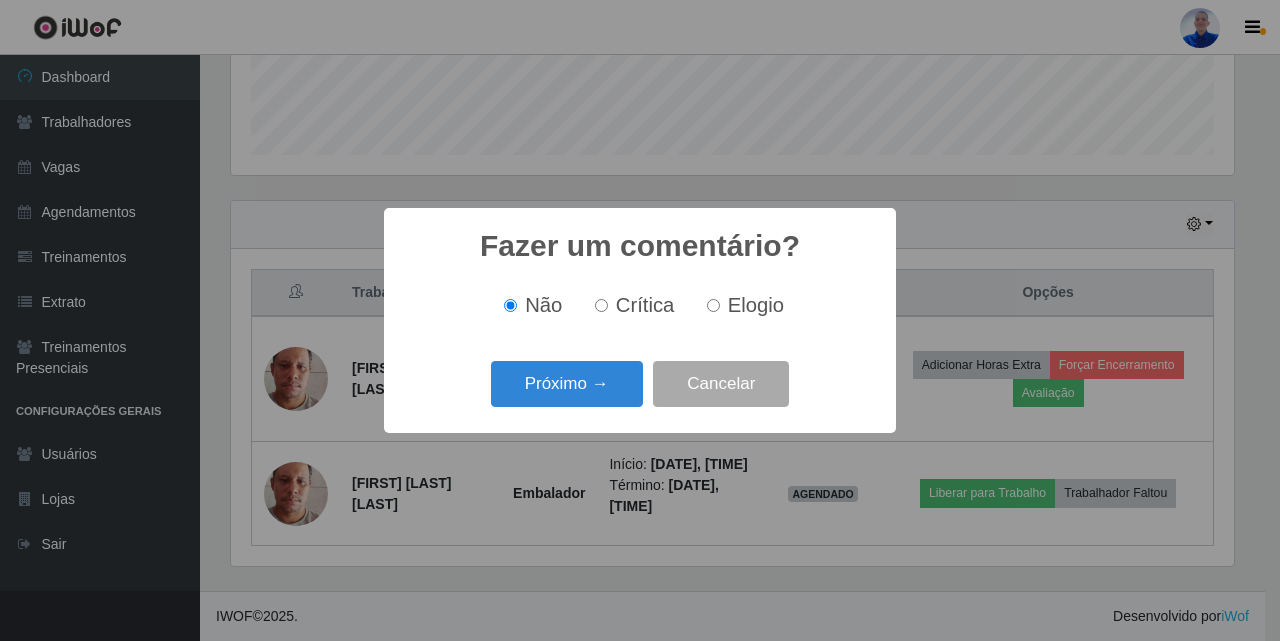 scroll, scrollTop: 999585, scrollLeft: 998997, axis: both 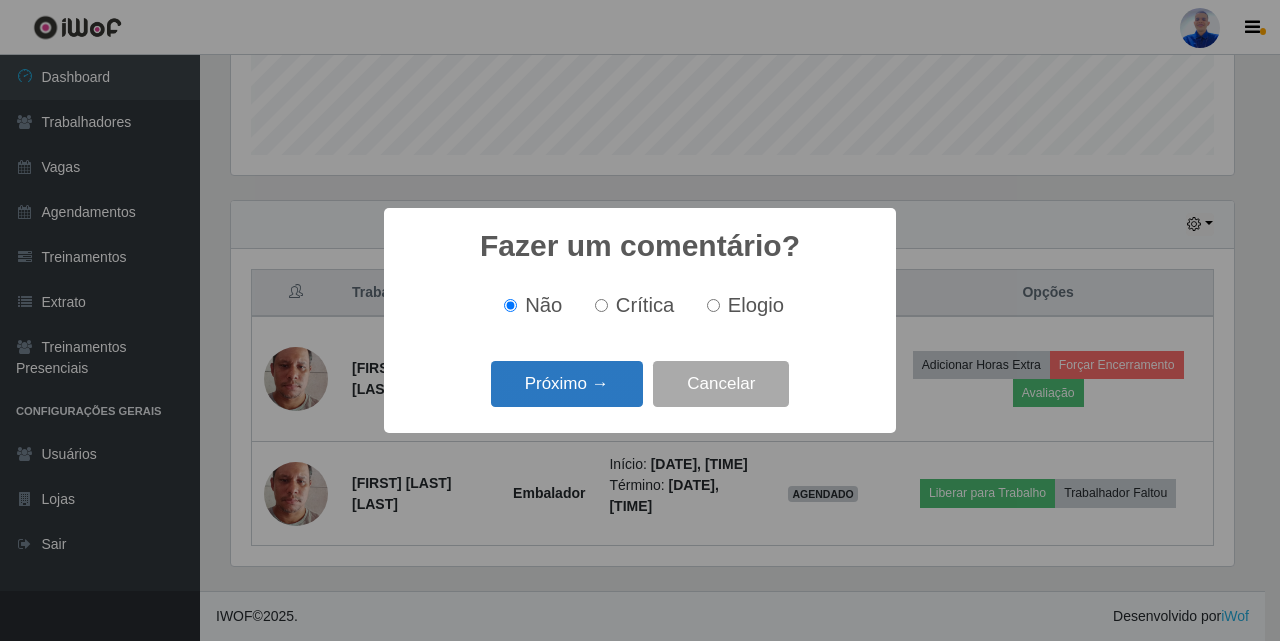 click on "Próximo →" at bounding box center [567, 384] 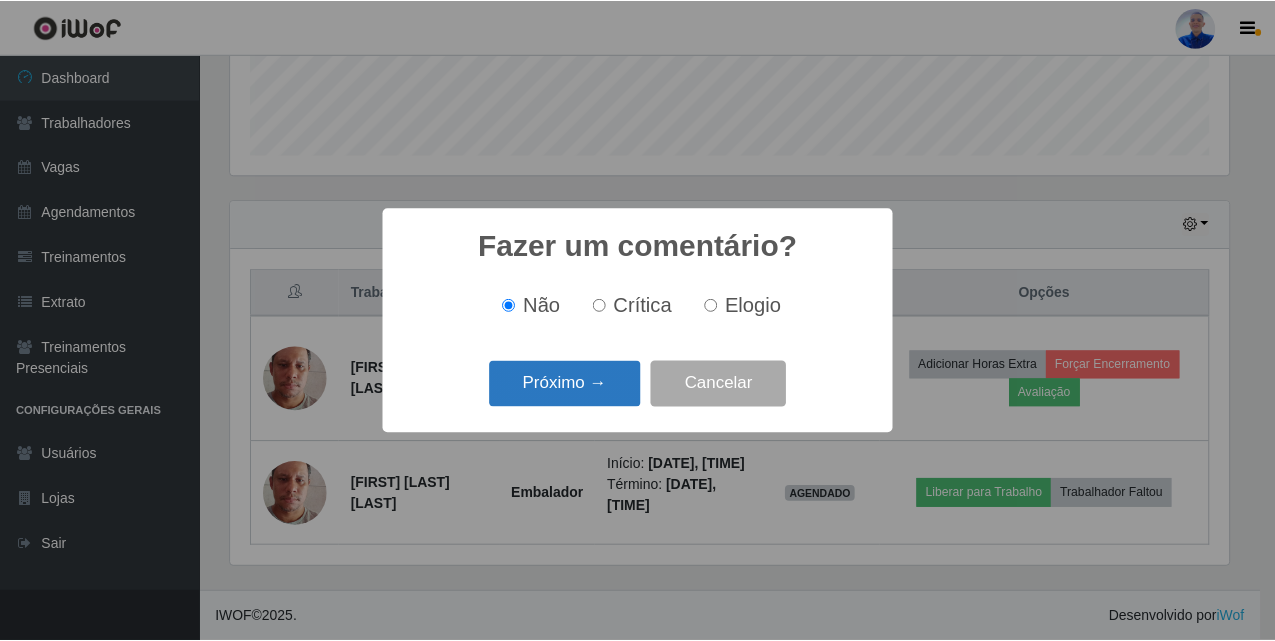 scroll, scrollTop: 999585, scrollLeft: 998997, axis: both 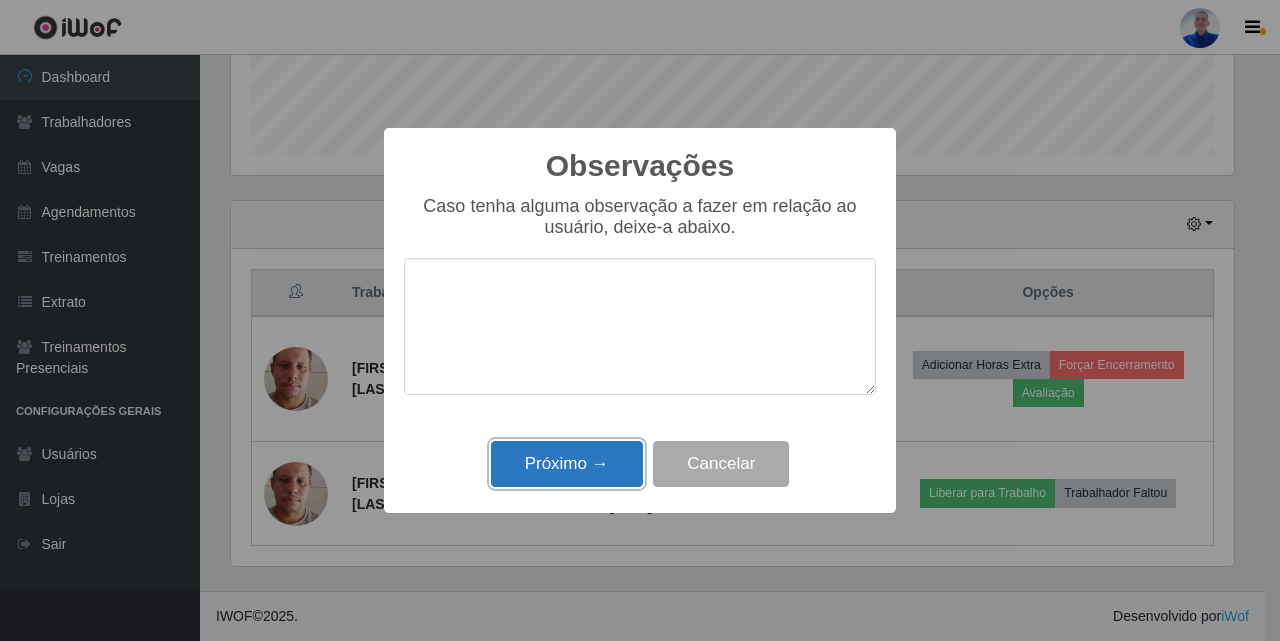 click on "Próximo →" at bounding box center (567, 464) 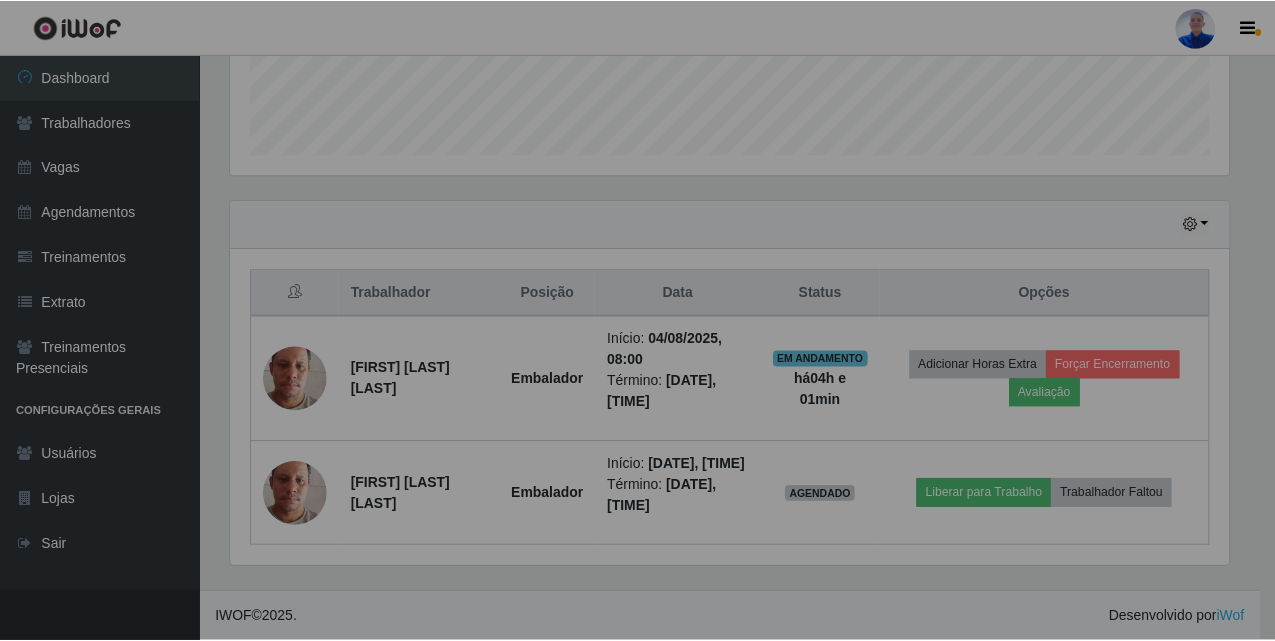 scroll, scrollTop: 999585, scrollLeft: 998987, axis: both 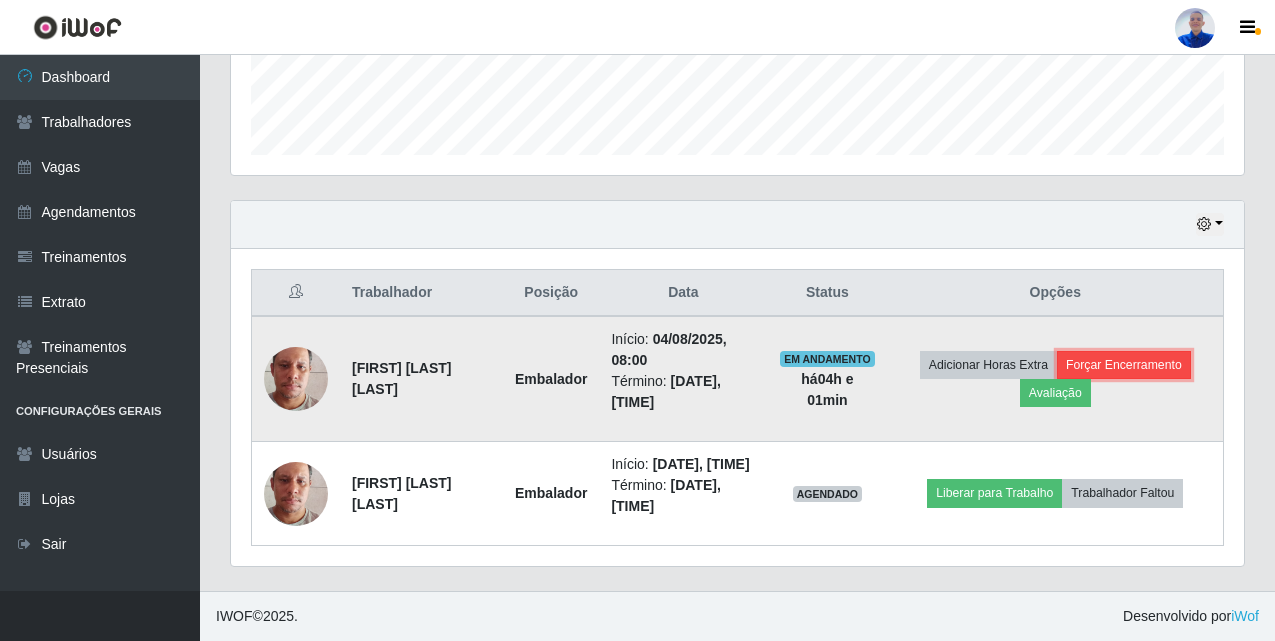 click on "Forçar Encerramento" at bounding box center (1124, 365) 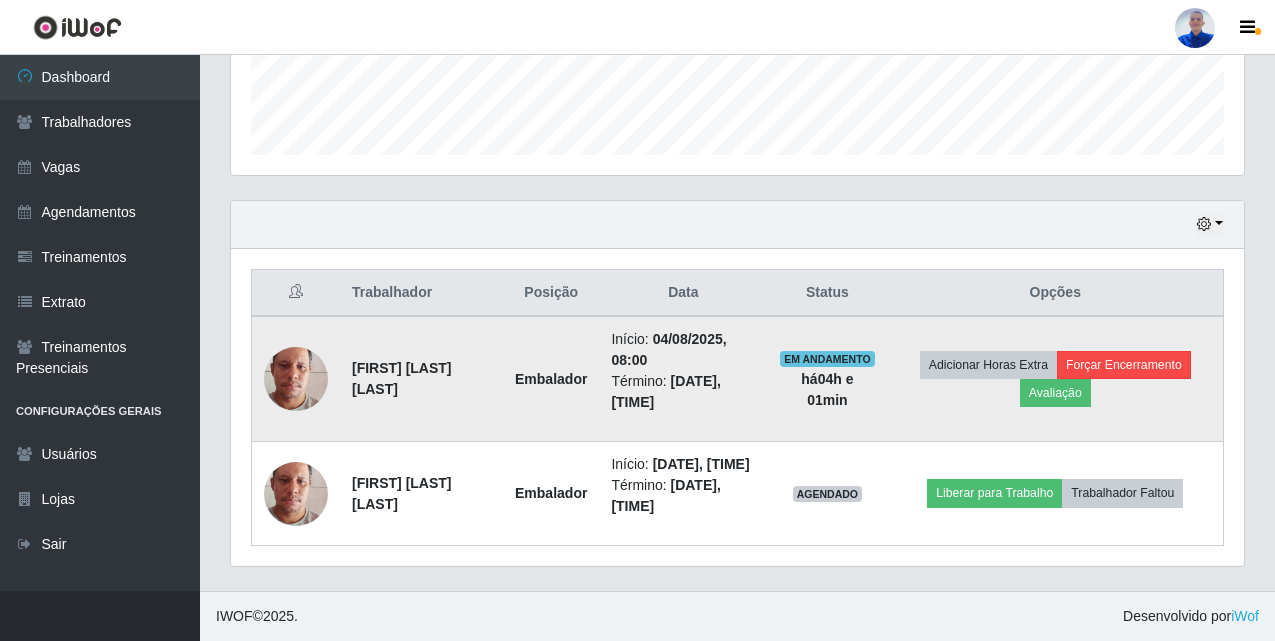 scroll, scrollTop: 999585, scrollLeft: 998997, axis: both 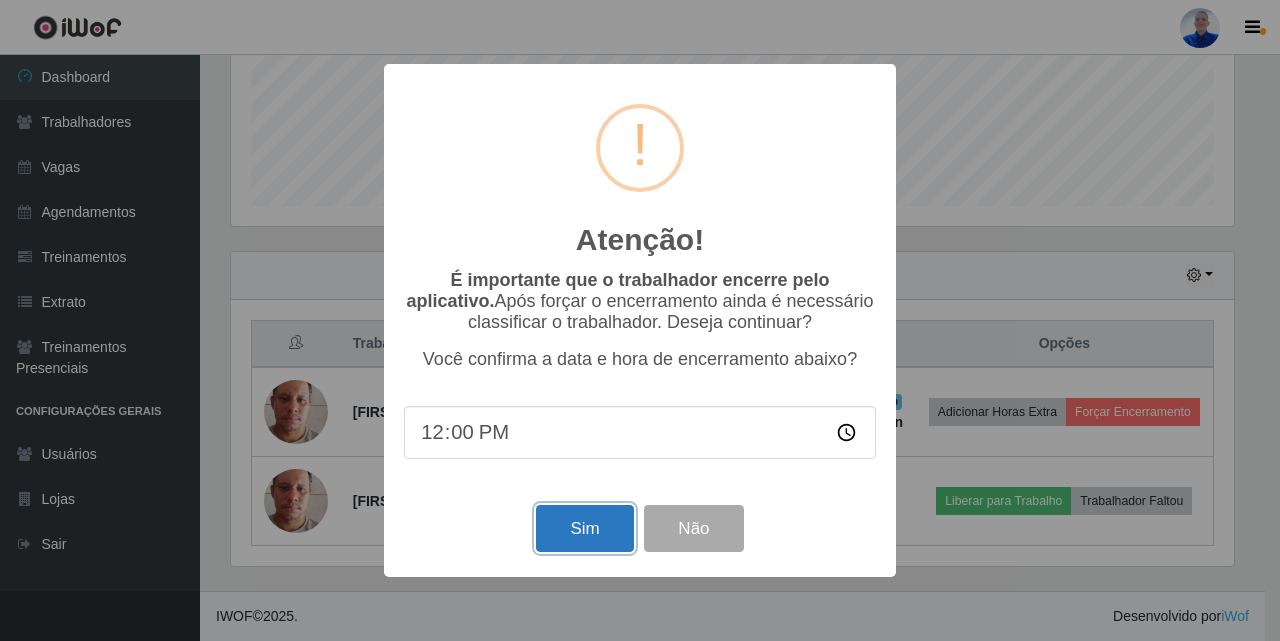 click on "Sim" at bounding box center (584, 528) 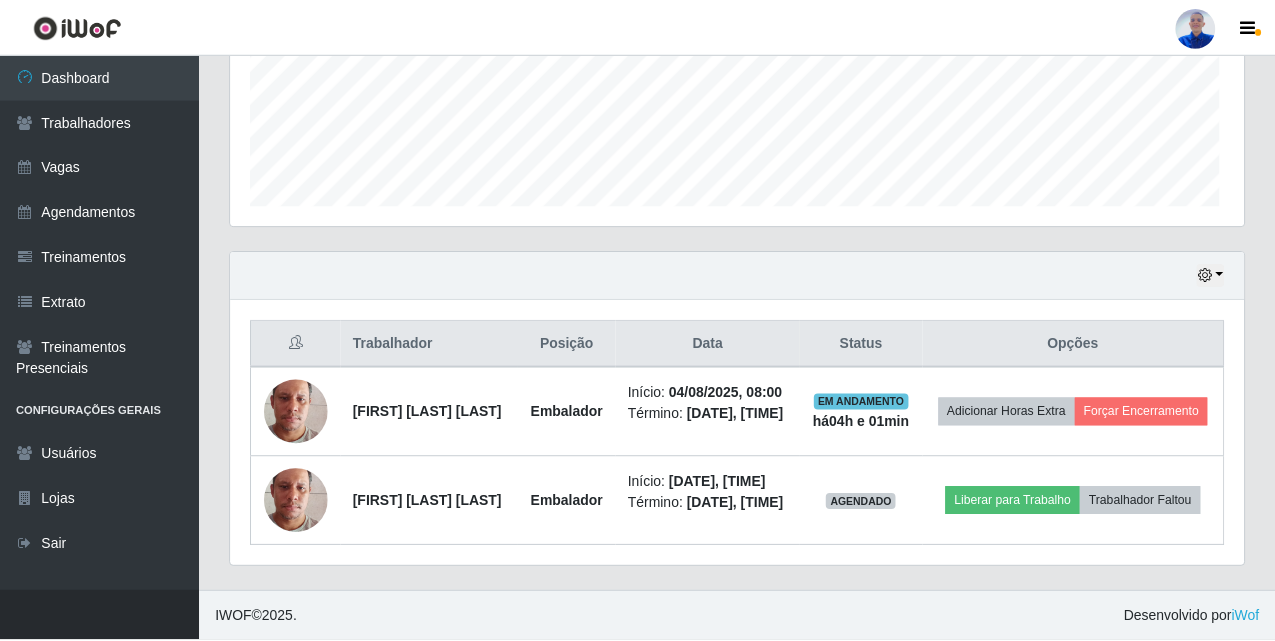 scroll, scrollTop: 999585, scrollLeft: 998987, axis: both 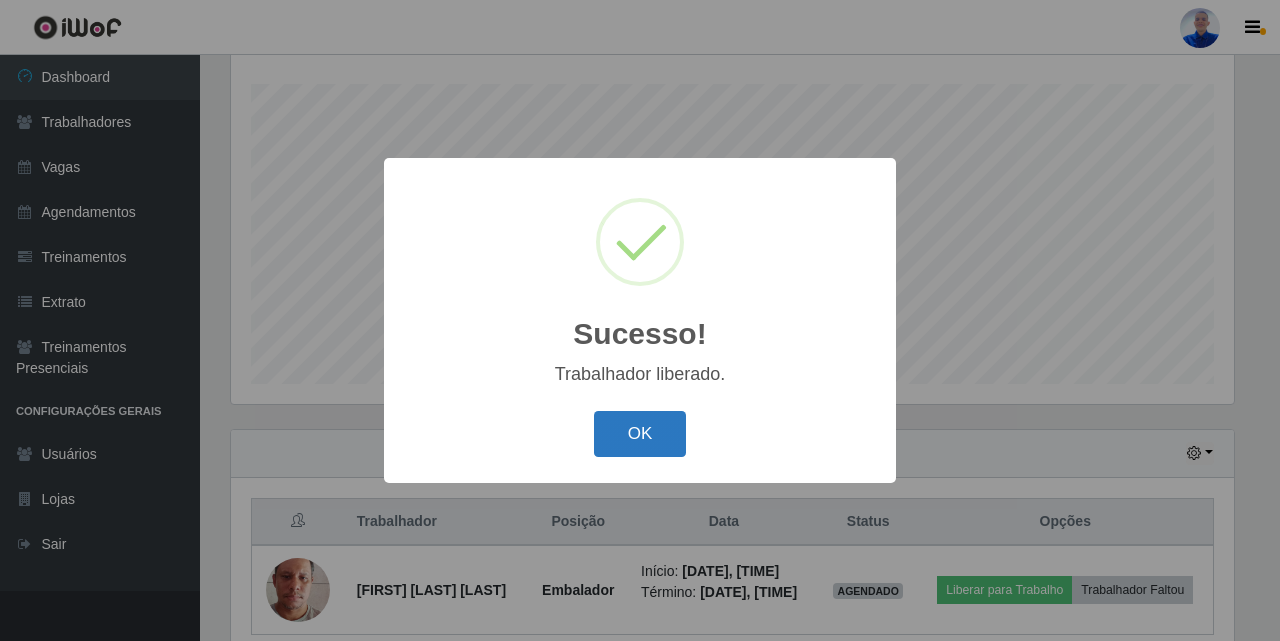 click on "OK" at bounding box center (640, 434) 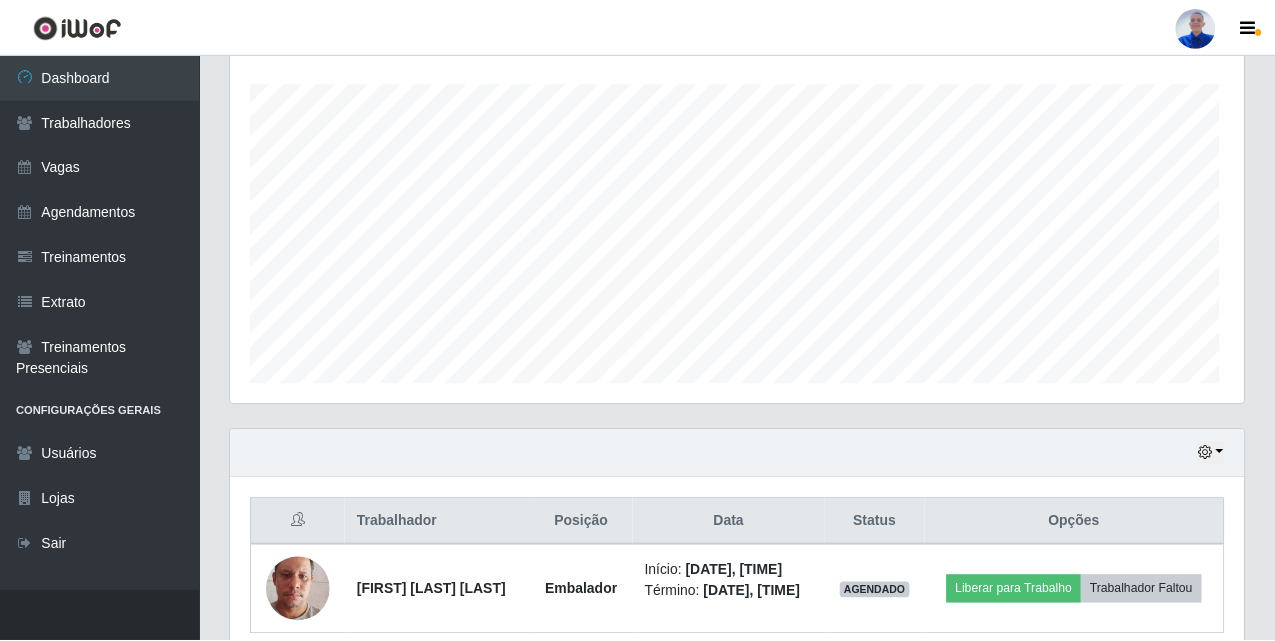 scroll, scrollTop: 999585, scrollLeft: 998987, axis: both 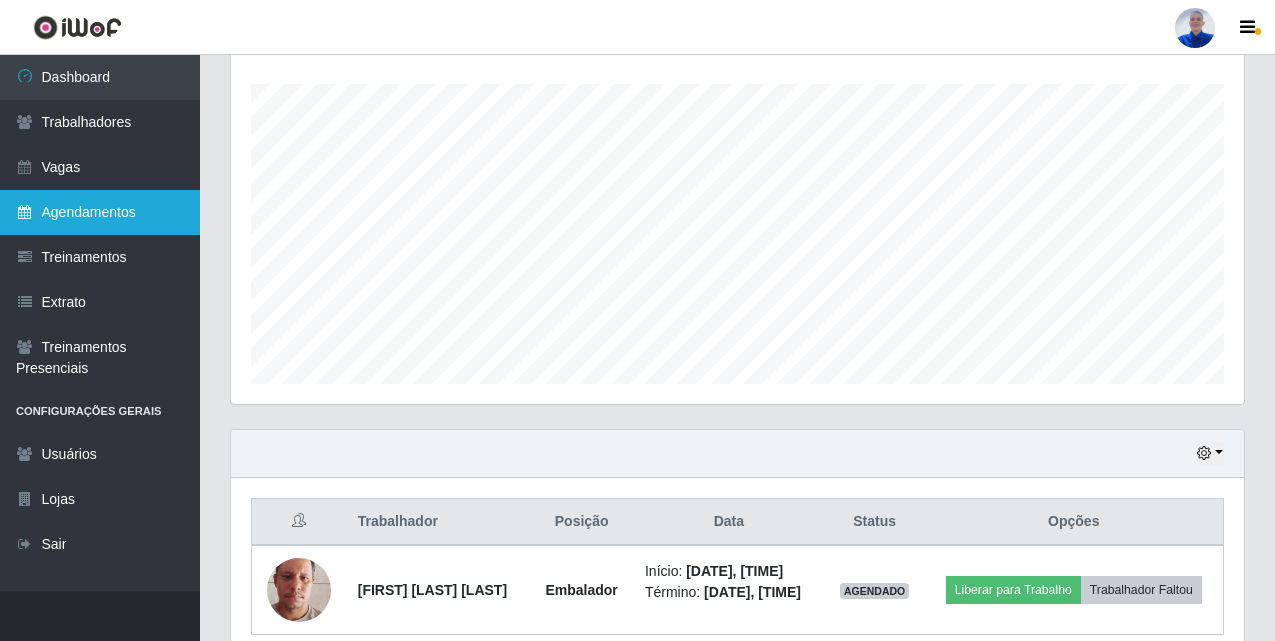 click on "Agendamentos" at bounding box center [100, 212] 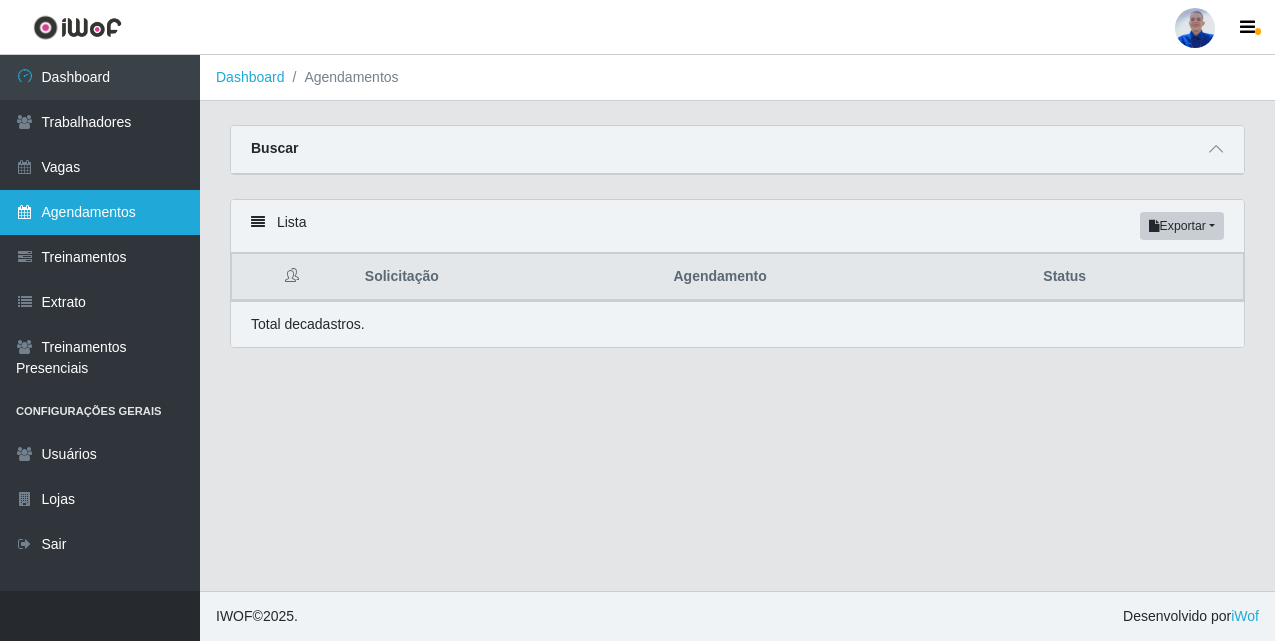 scroll, scrollTop: 0, scrollLeft: 0, axis: both 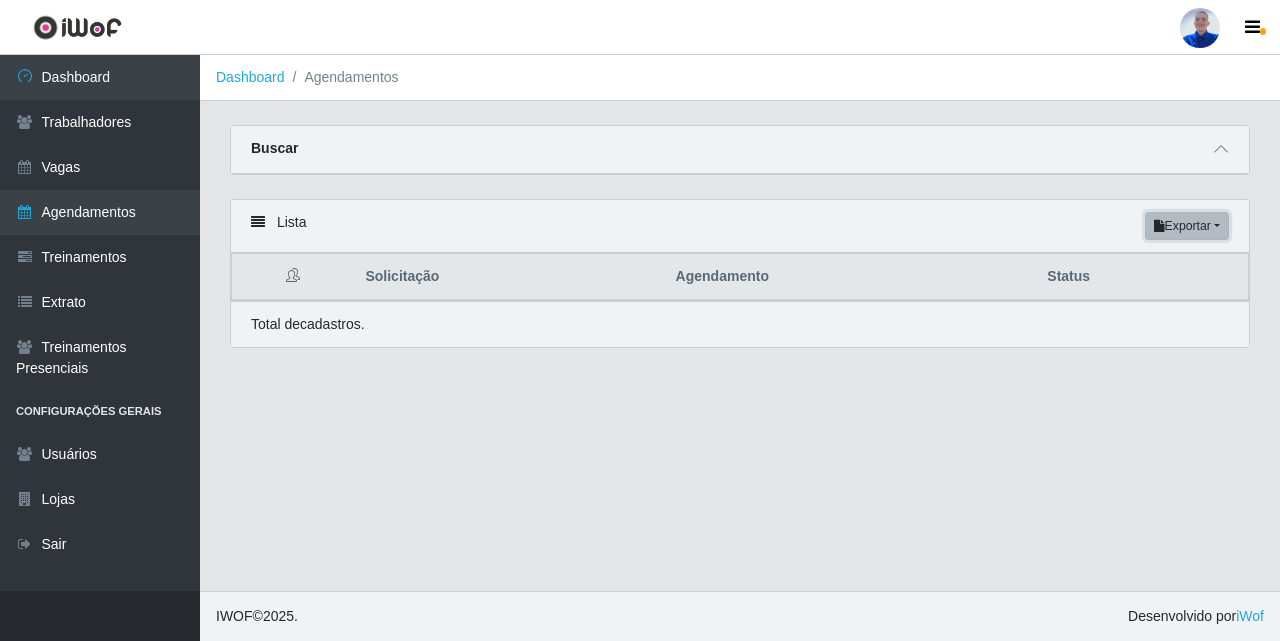 click on "Exportar" at bounding box center (1187, 226) 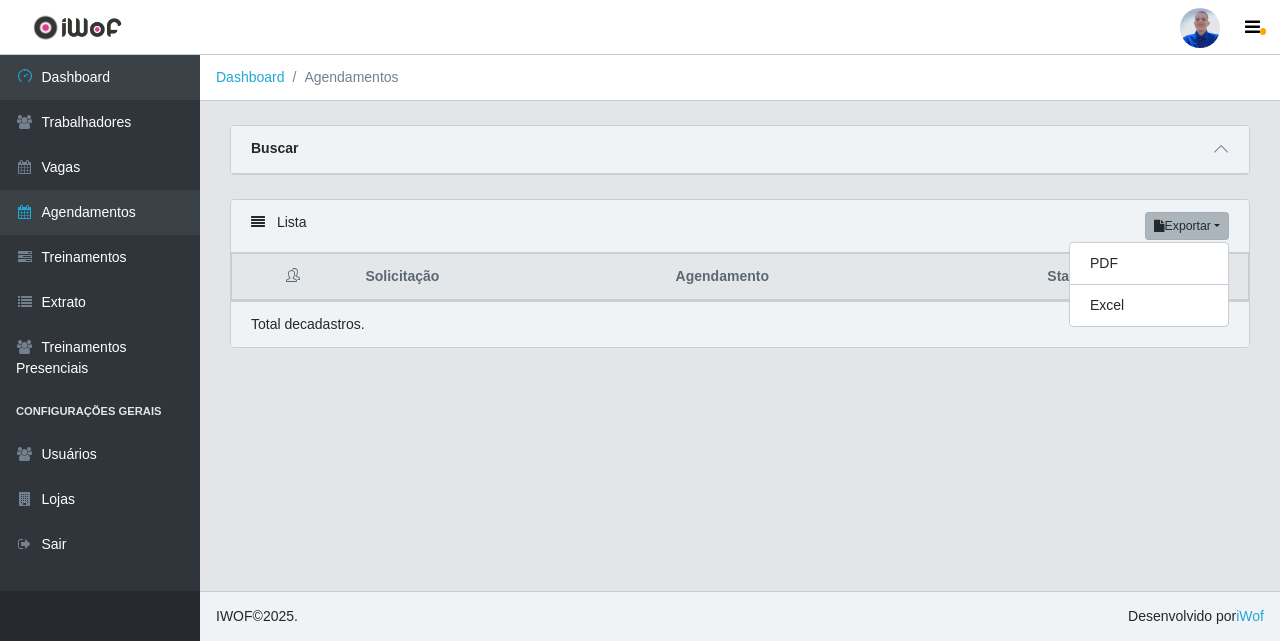 click on "Dashboard Agendamentos  Carregando...  Buscar Início em Término em Status [Selecione...] AGENDADO AGUARDANDO LIBERAR EM ANDAMENTO EM REVISÃO FINALIZADO CANCELADO FALTA Loja [Selecione...] Supermercado São Sebastião - Unidade Camalaú Função Selecione uma loja primeiro...  Confirmar   Lista  Exportar PDF Excel Solicitação Agendamento Status Total de   cadastros." at bounding box center (740, 323) 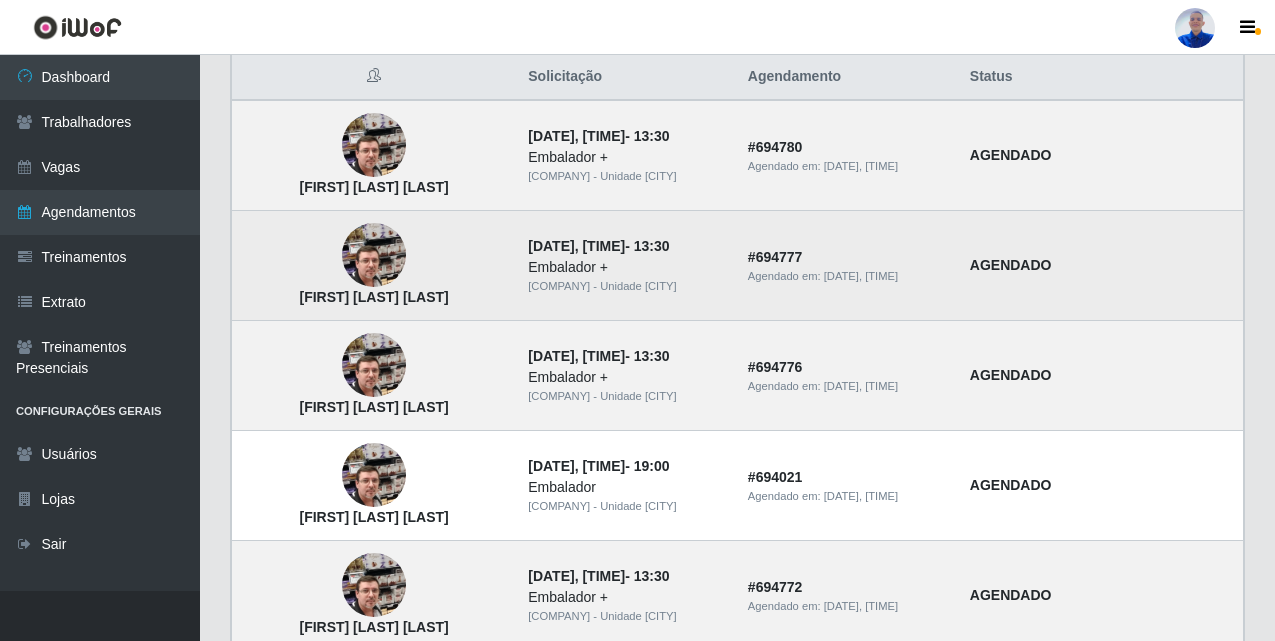 scroll, scrollTop: 100, scrollLeft: 0, axis: vertical 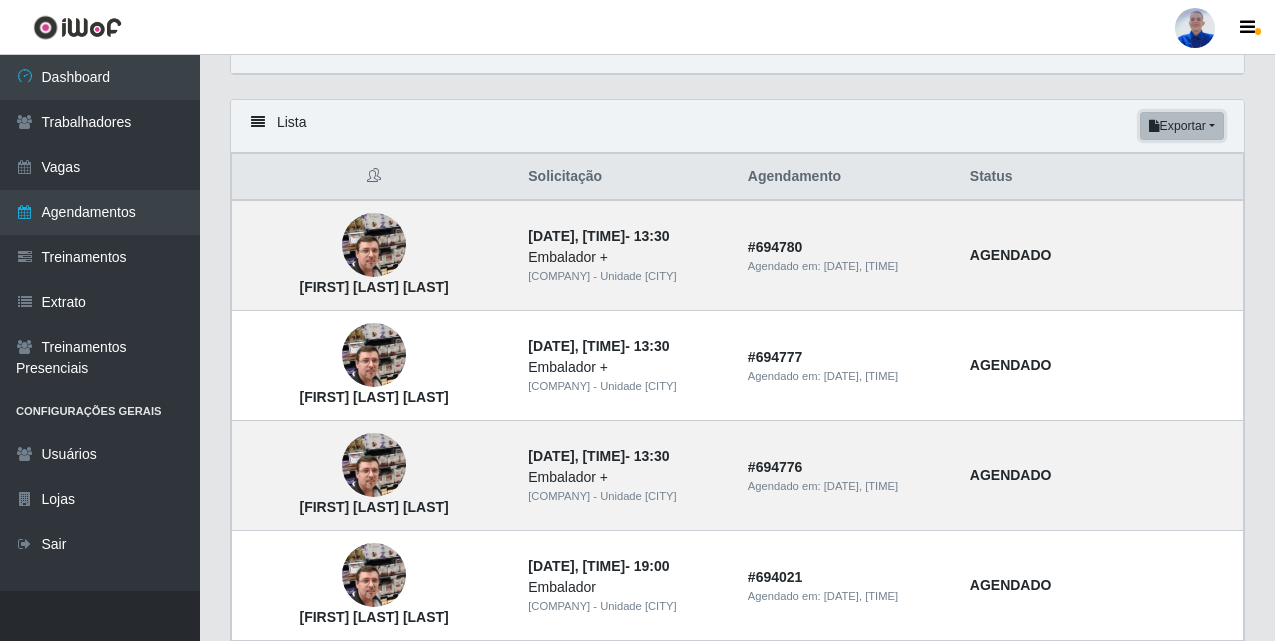 click on "Exportar" at bounding box center (1182, 126) 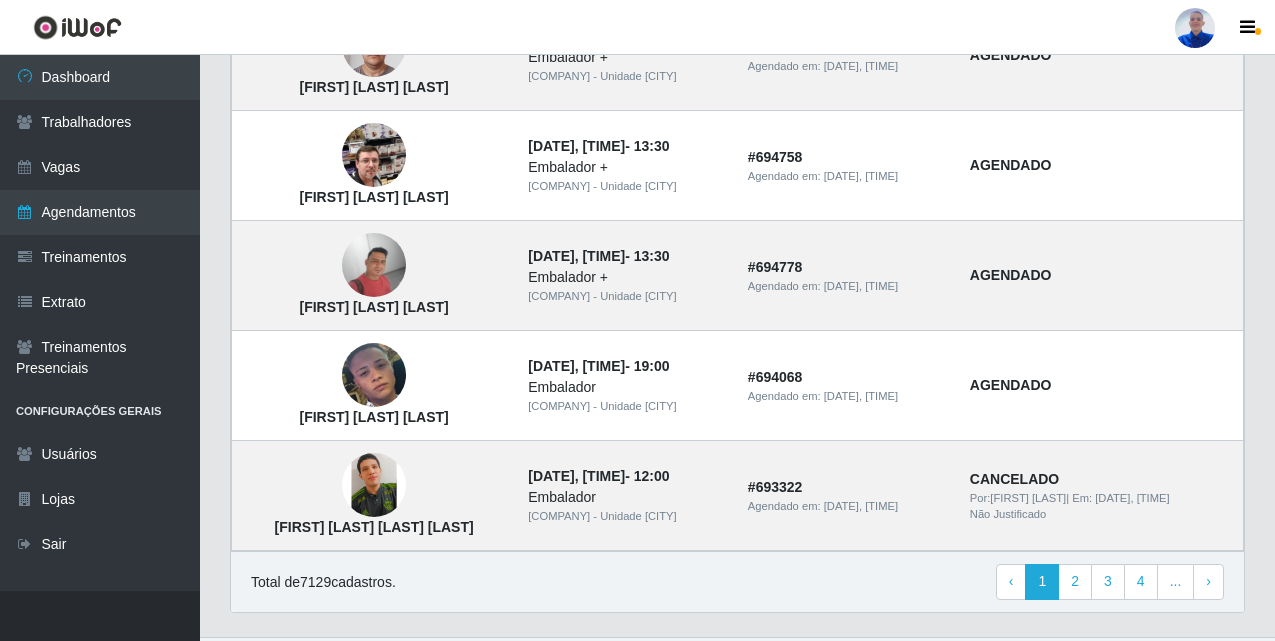 scroll, scrollTop: 1447, scrollLeft: 0, axis: vertical 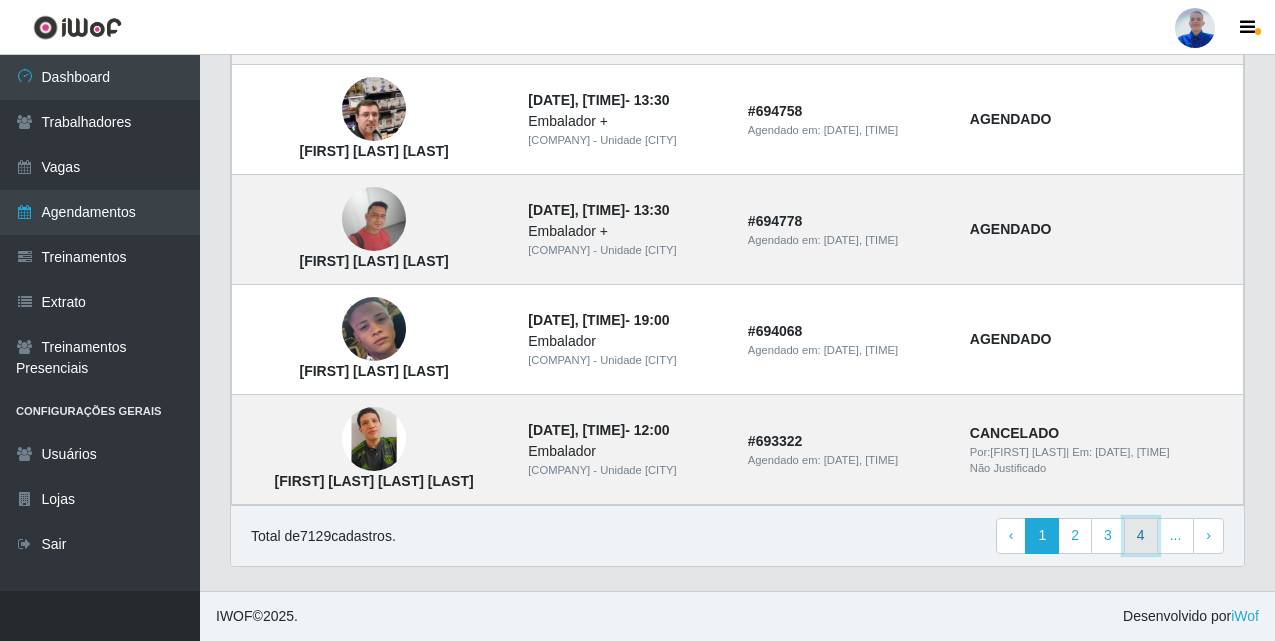 click on "4" at bounding box center [1141, 536] 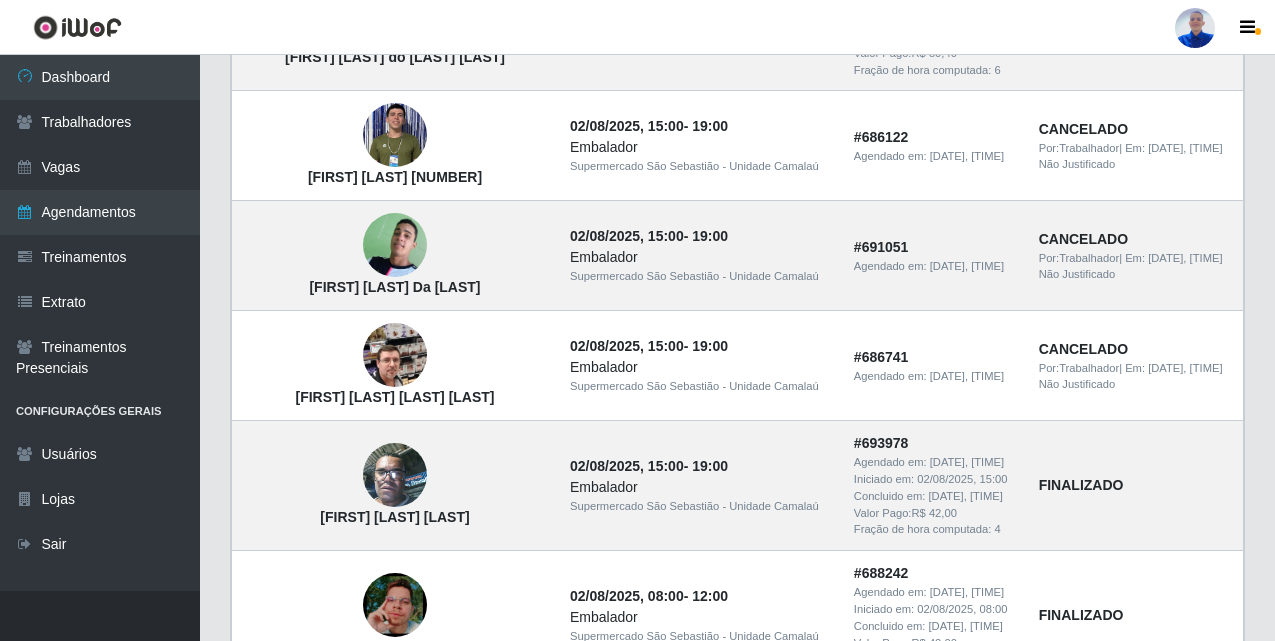 scroll, scrollTop: 1587, scrollLeft: 0, axis: vertical 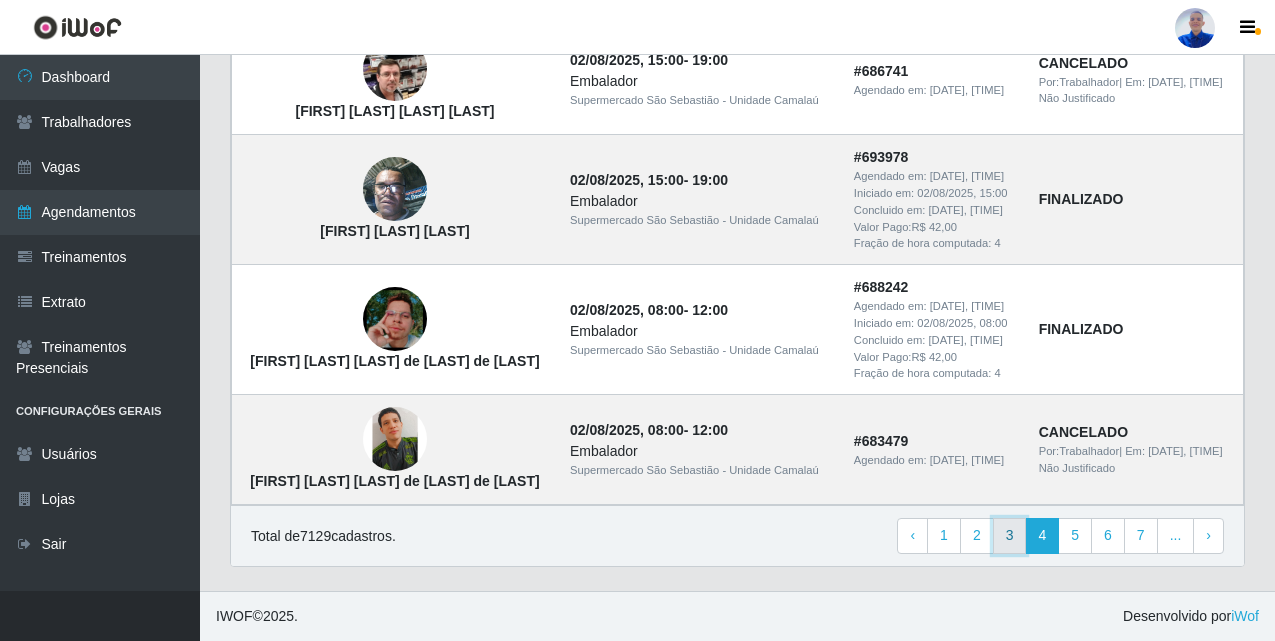 click on "3" at bounding box center (1010, 536) 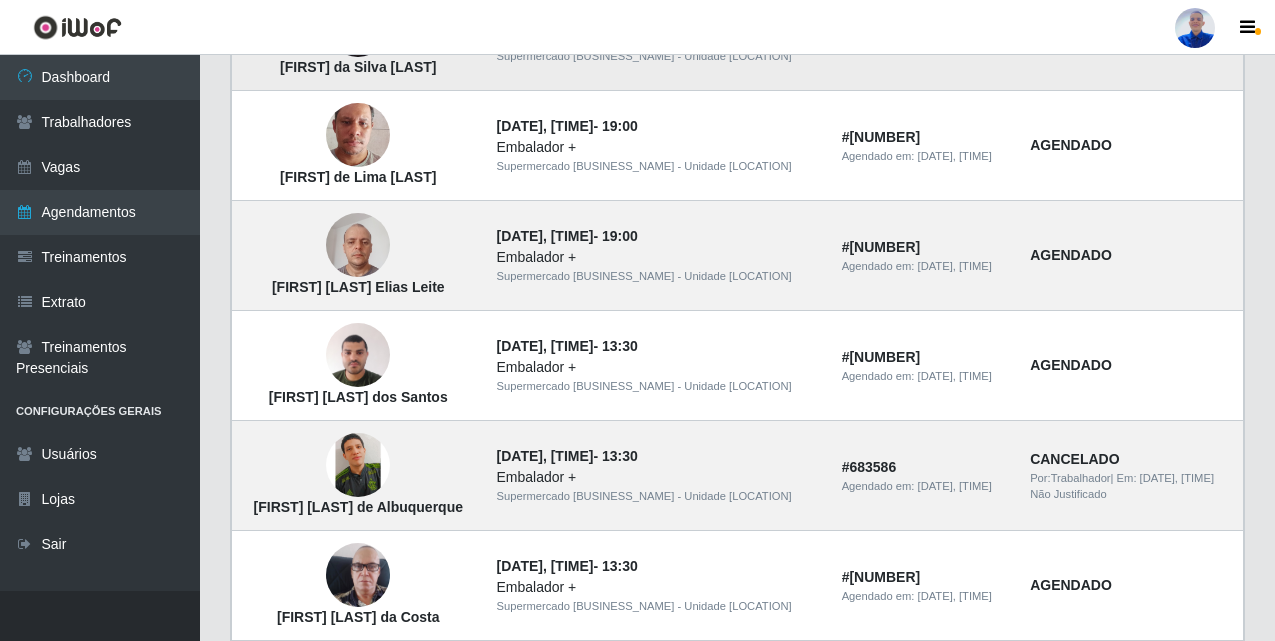 scroll, scrollTop: 1447, scrollLeft: 0, axis: vertical 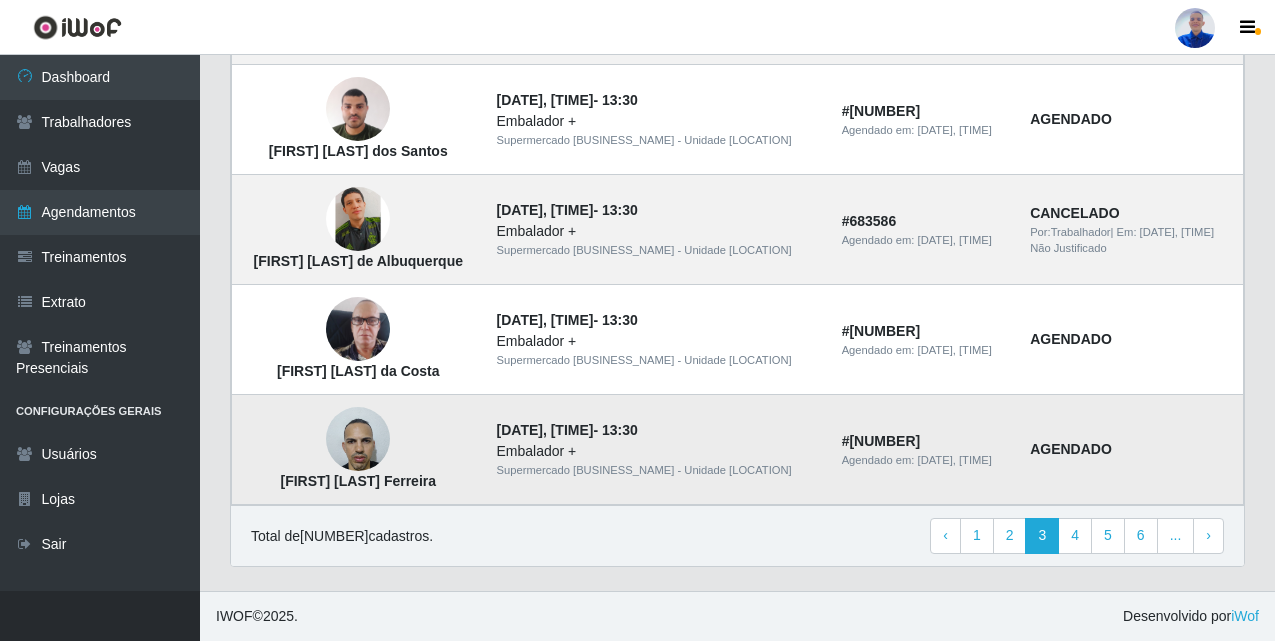 click at bounding box center (358, 439) 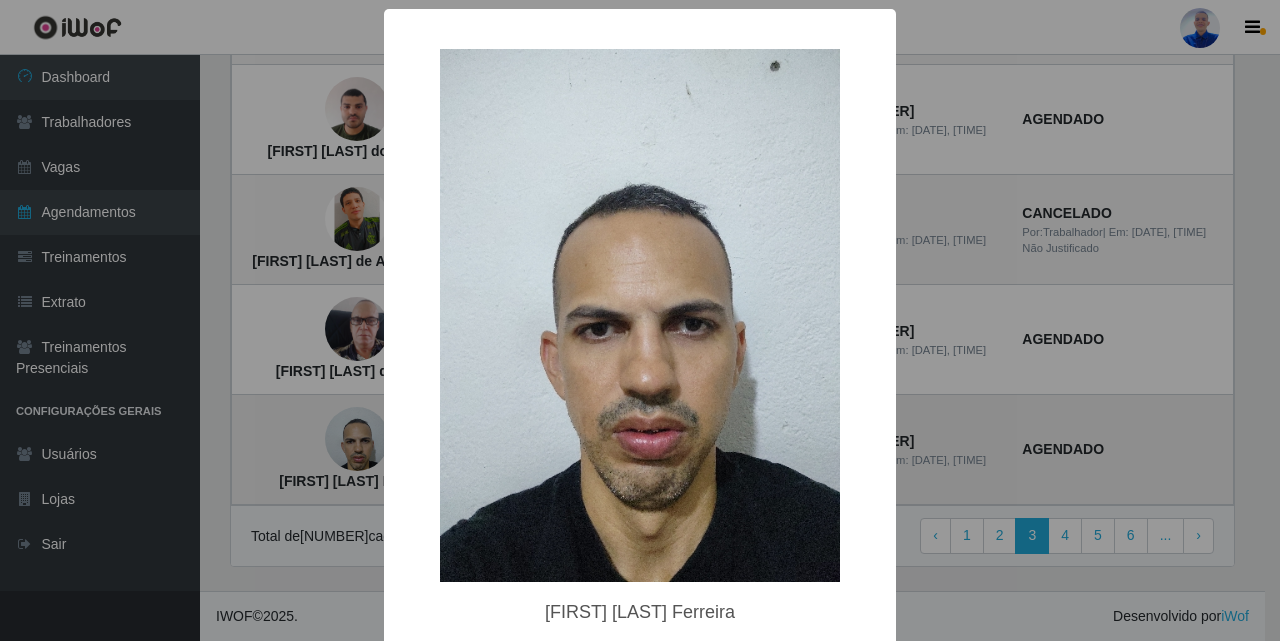 click on "× Michael Robson Gomes Ferreira OK Cancel" at bounding box center (640, 320) 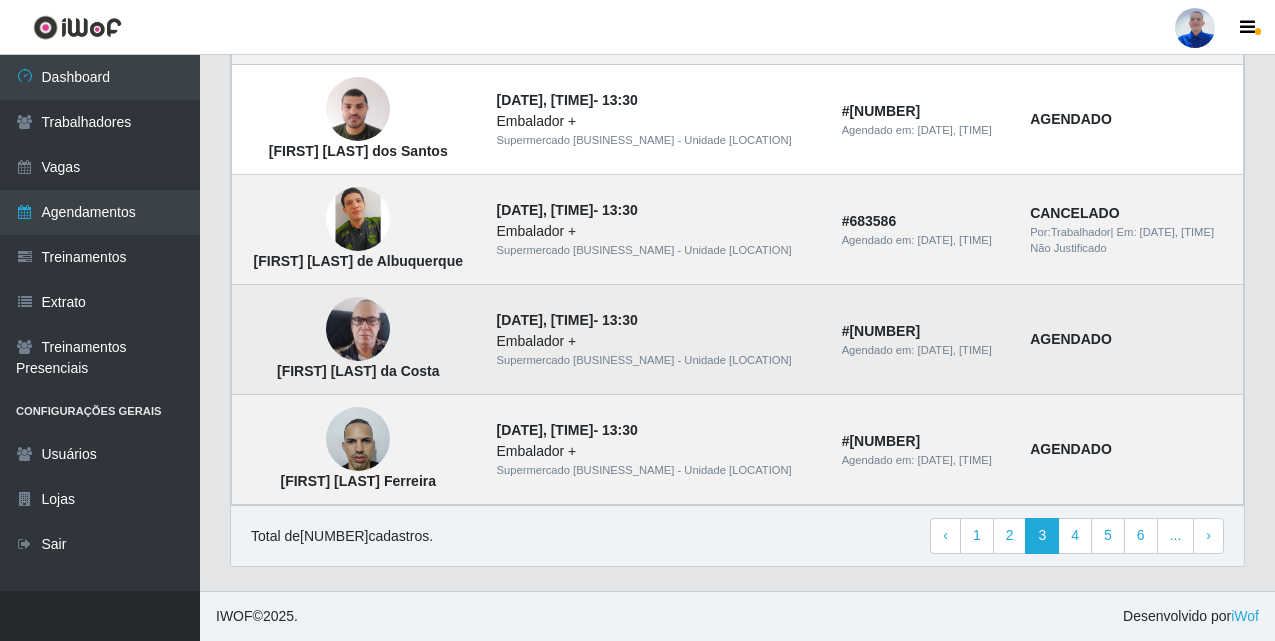 click at bounding box center (358, 329) 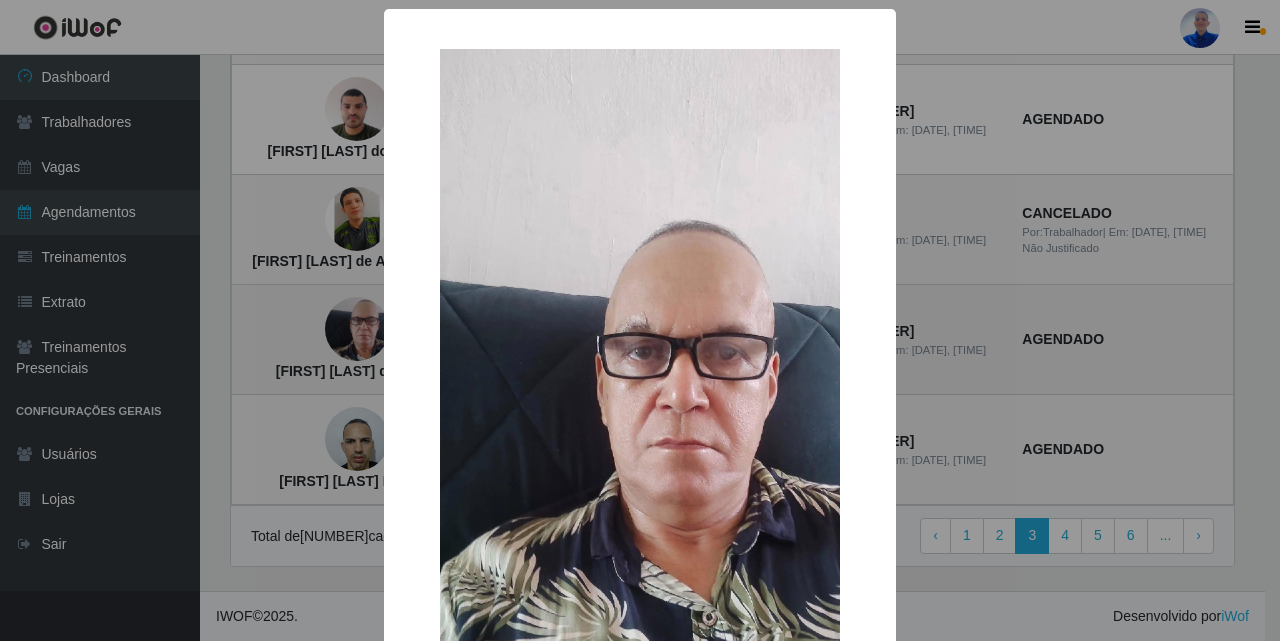 click on "× Alberto David Soares da Costa OK Cancel" at bounding box center [640, 454] 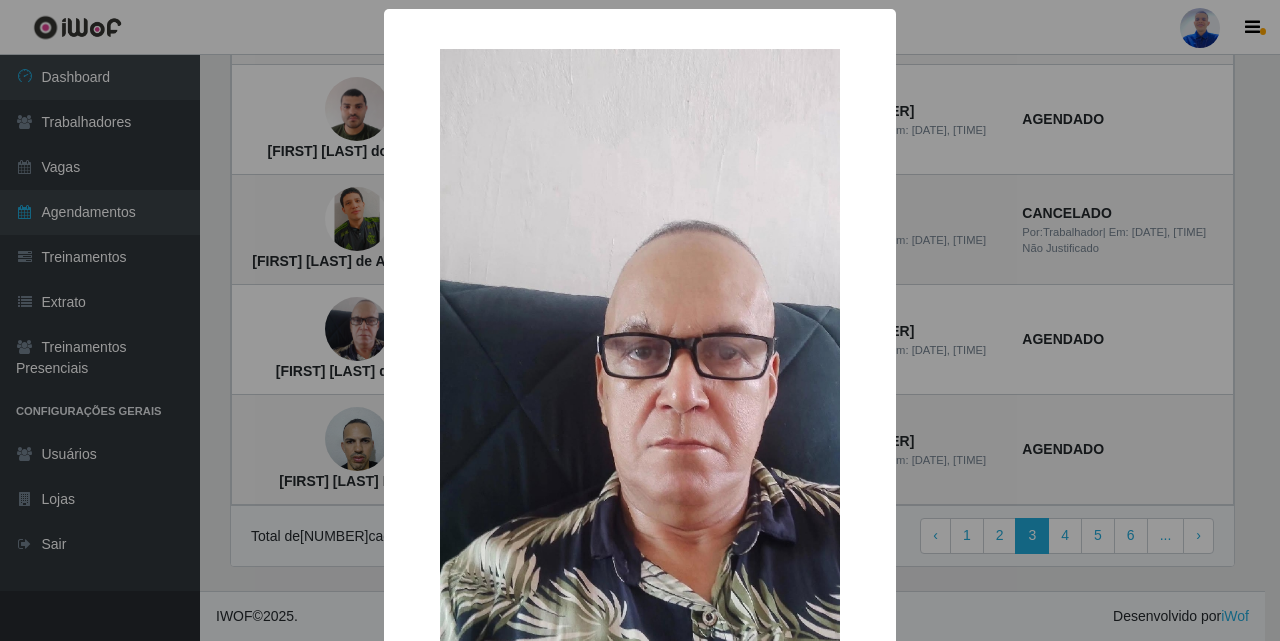 click on "× Alberto David Soares da Costa OK Cancel" at bounding box center (640, 320) 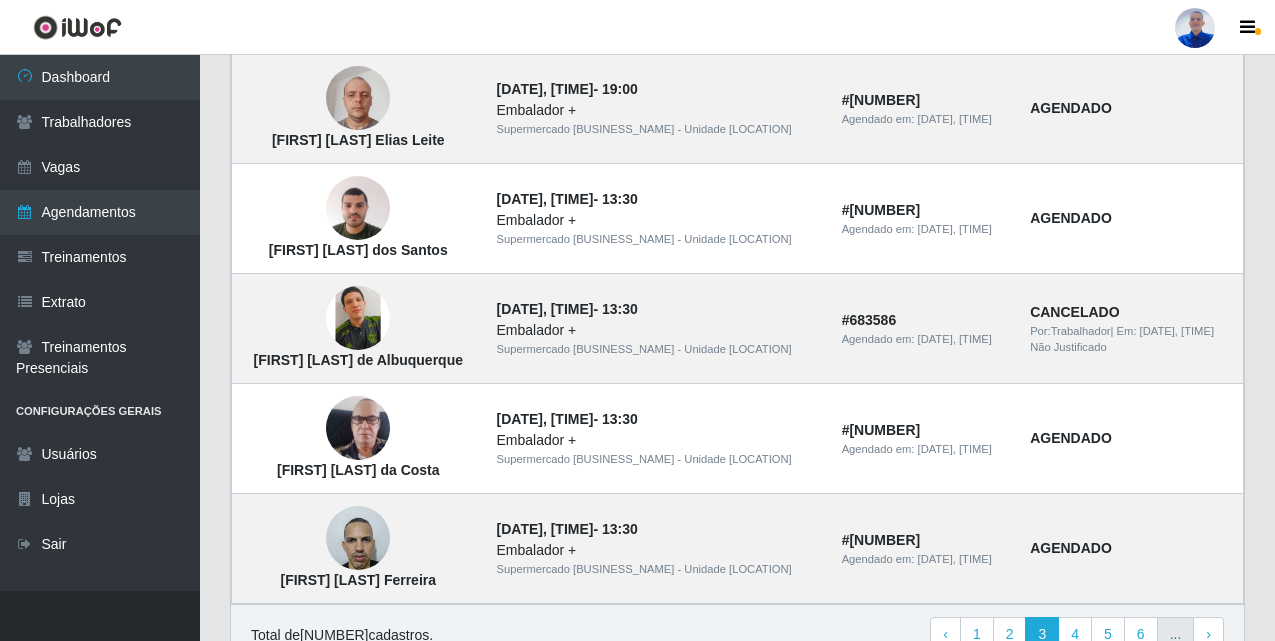 scroll, scrollTop: 1247, scrollLeft: 0, axis: vertical 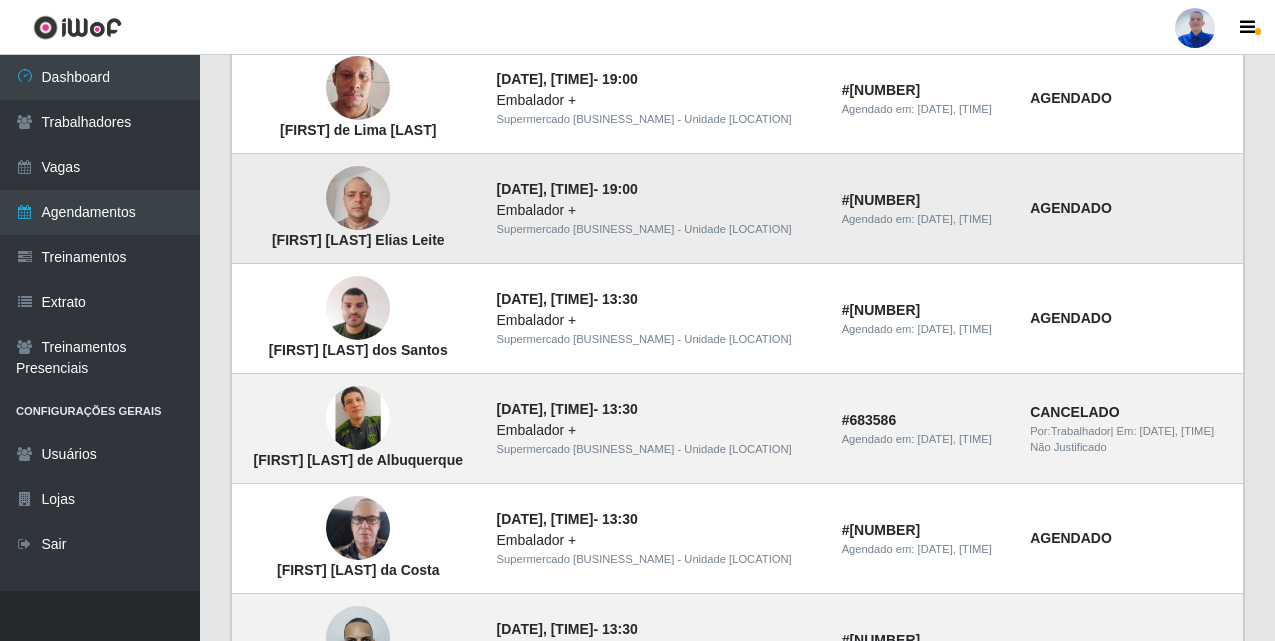 click at bounding box center (358, 198) 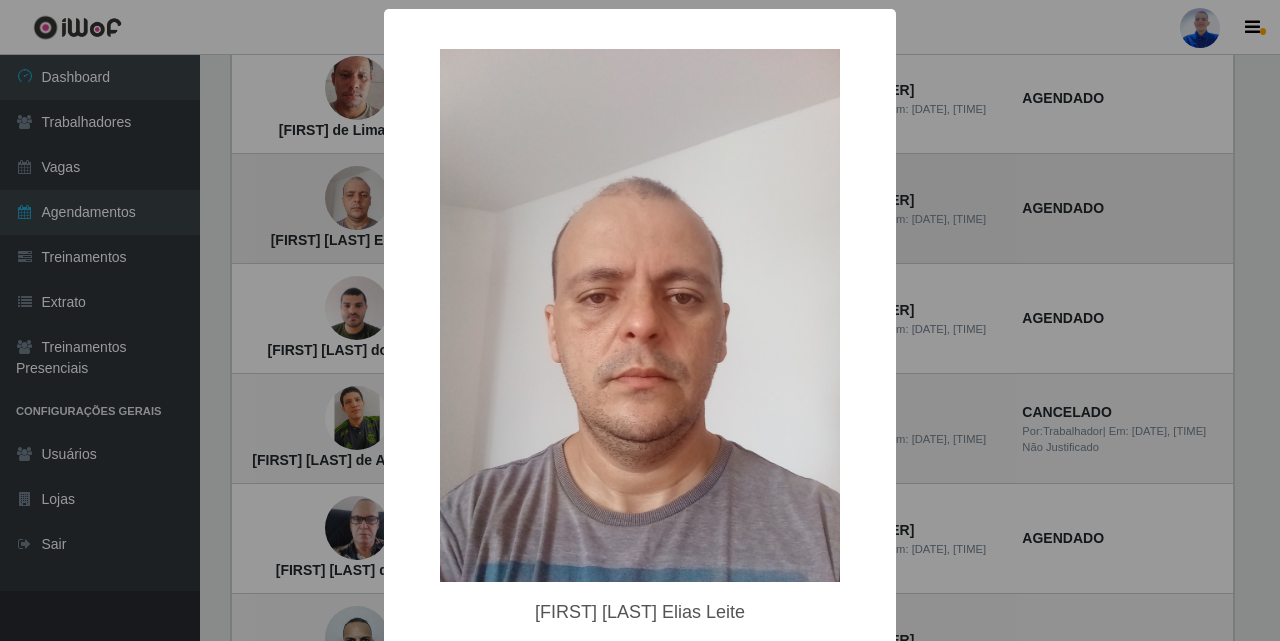 click on "× Pedro Flávio Elias Leite OK Cancel" at bounding box center (640, 320) 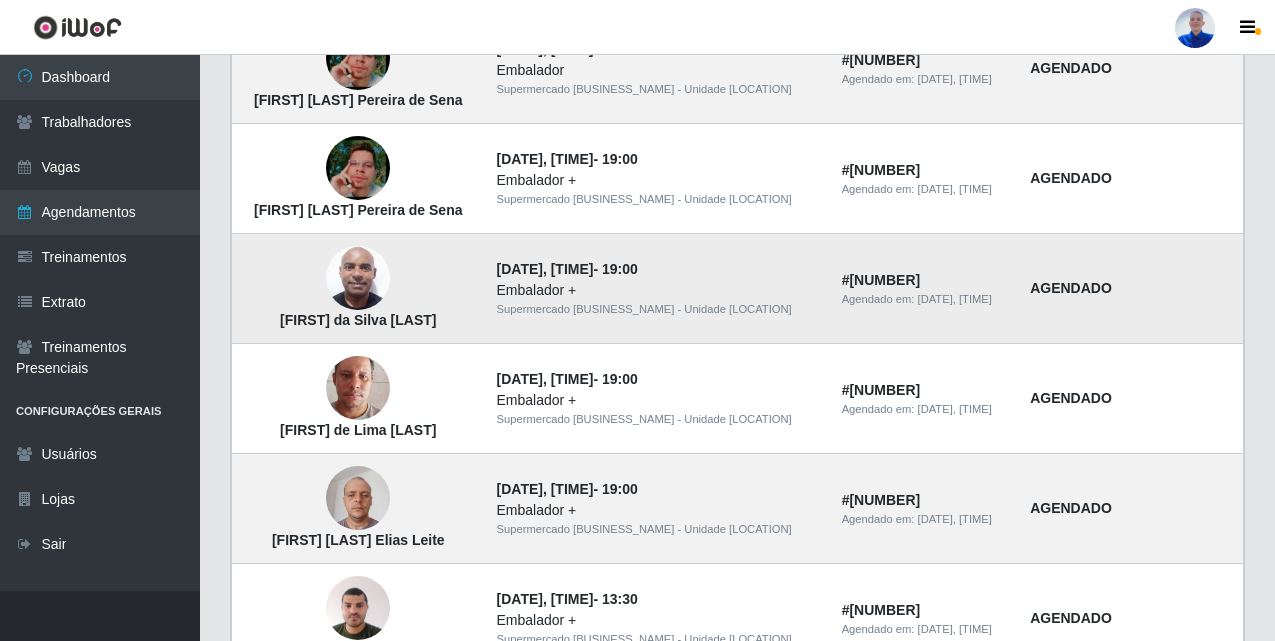 scroll, scrollTop: 847, scrollLeft: 0, axis: vertical 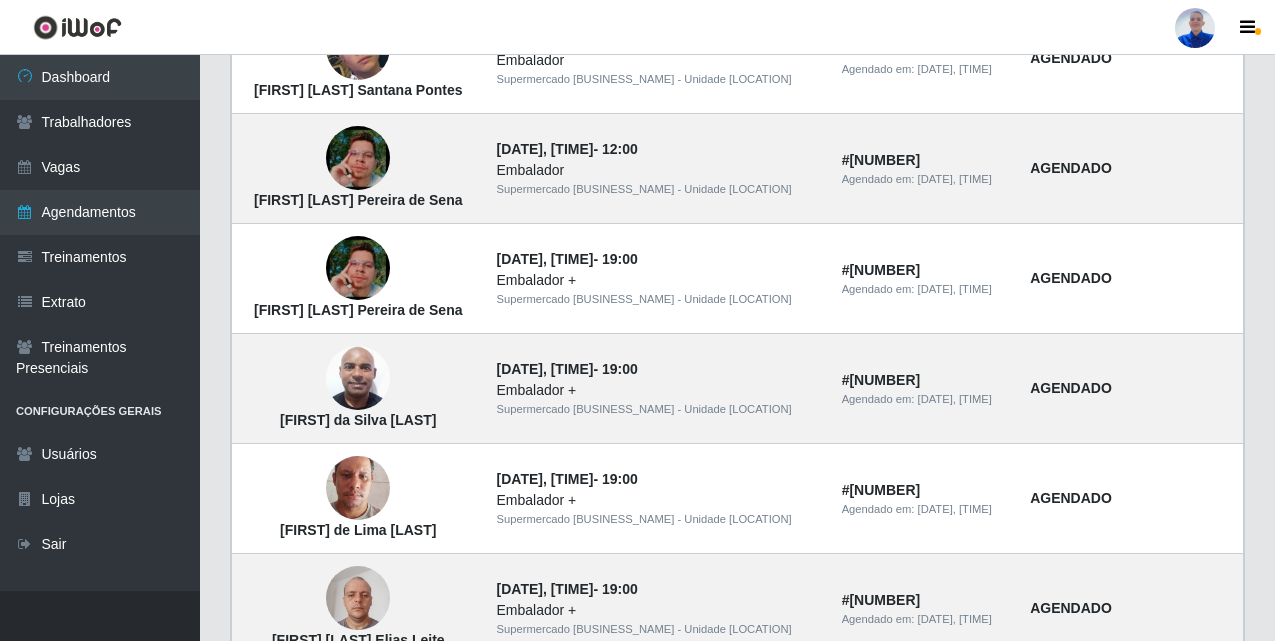 click at bounding box center [1195, 28] 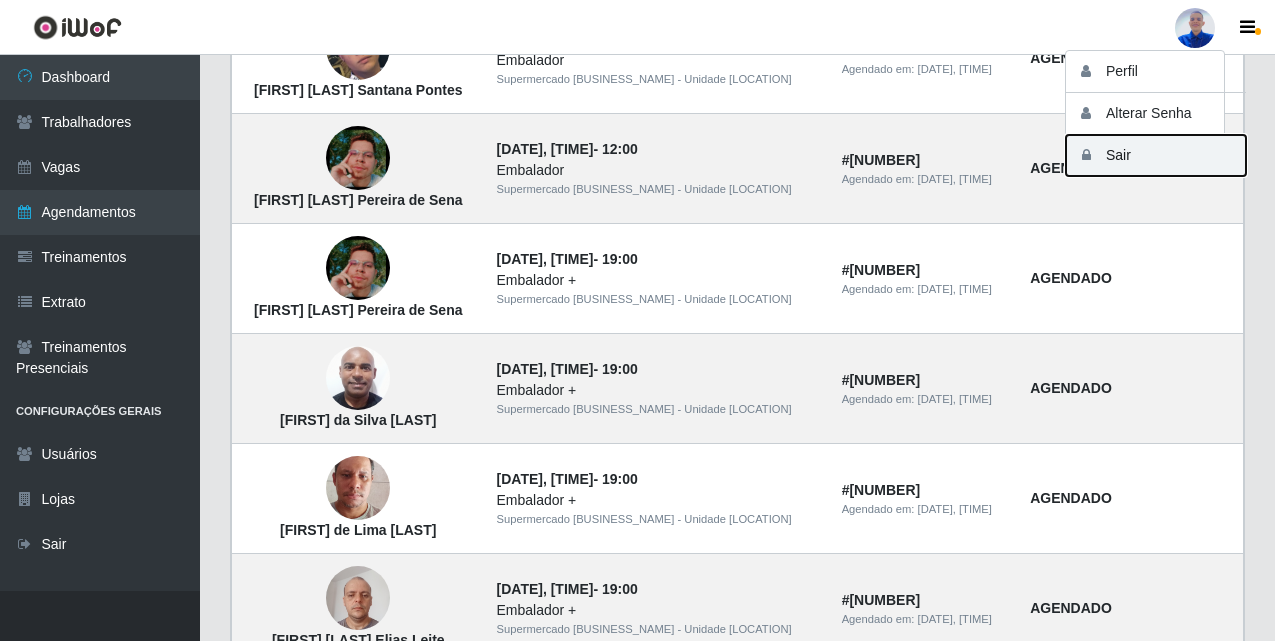 click on "Sair" at bounding box center (1156, 155) 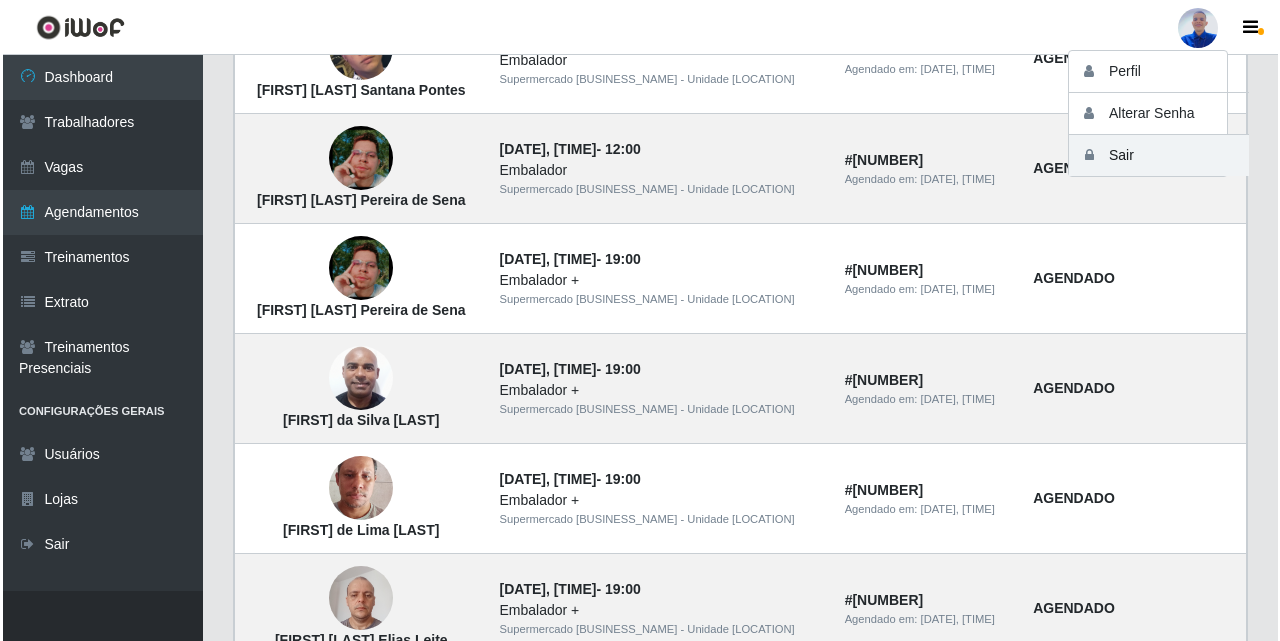 scroll, scrollTop: 0, scrollLeft: 0, axis: both 